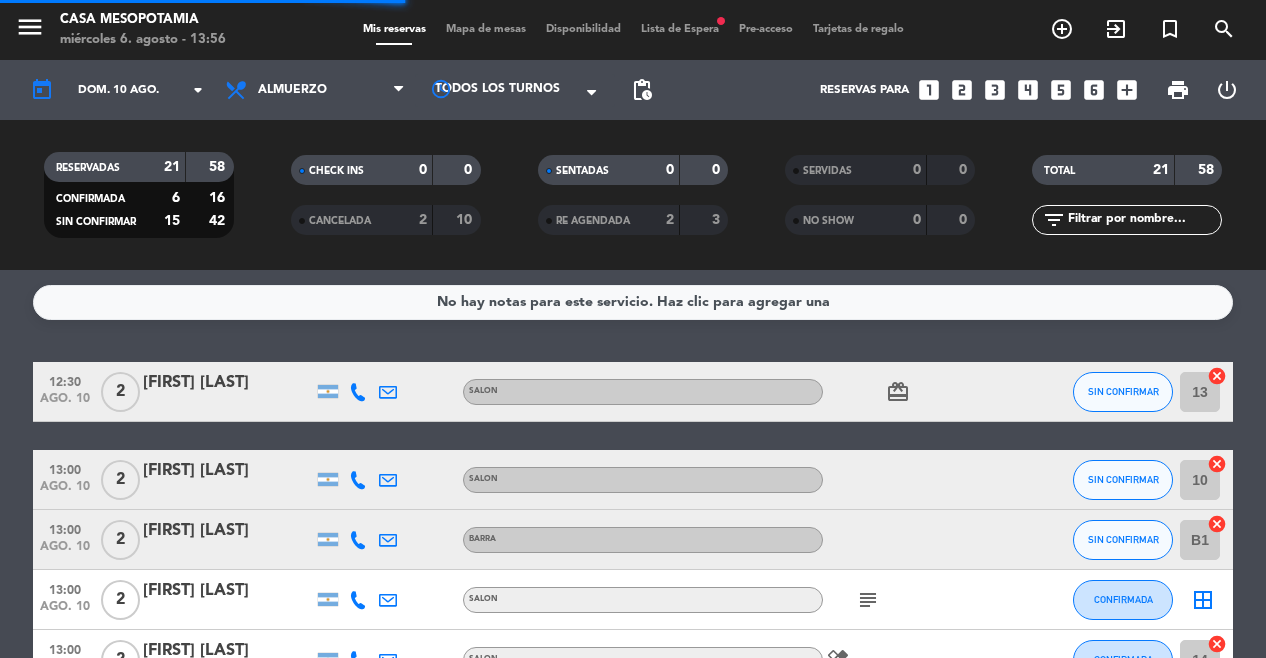 scroll, scrollTop: 0, scrollLeft: 0, axis: both 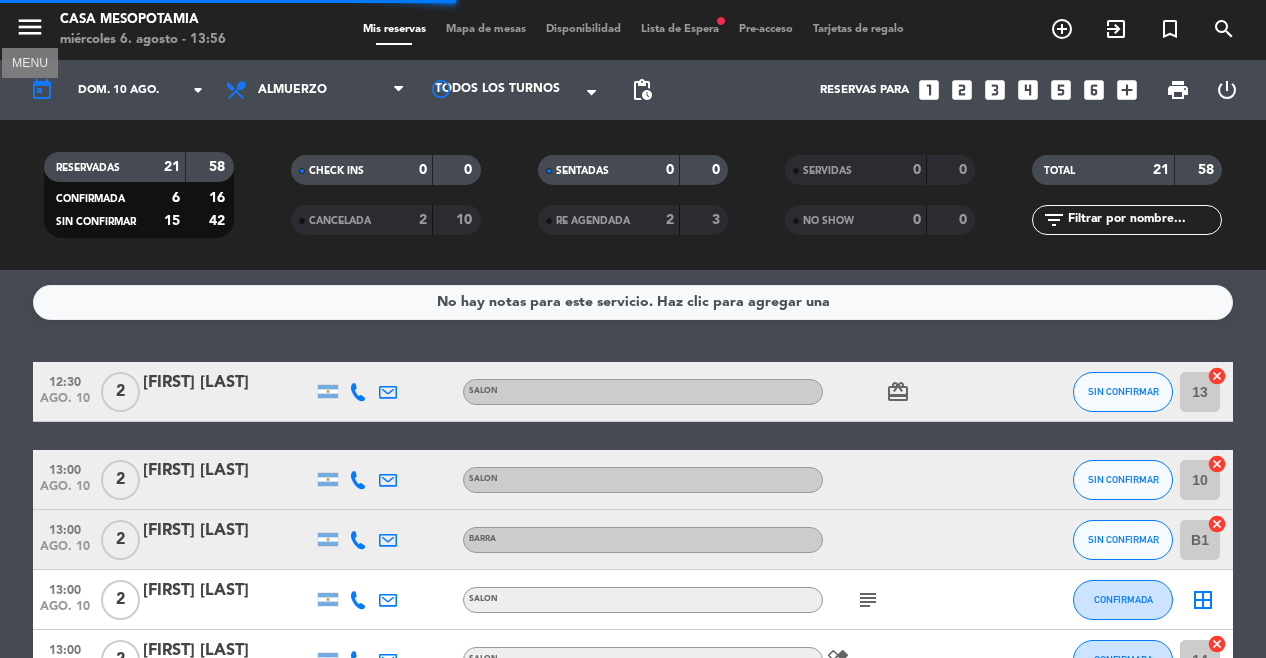 click on "menu" at bounding box center [30, 27] 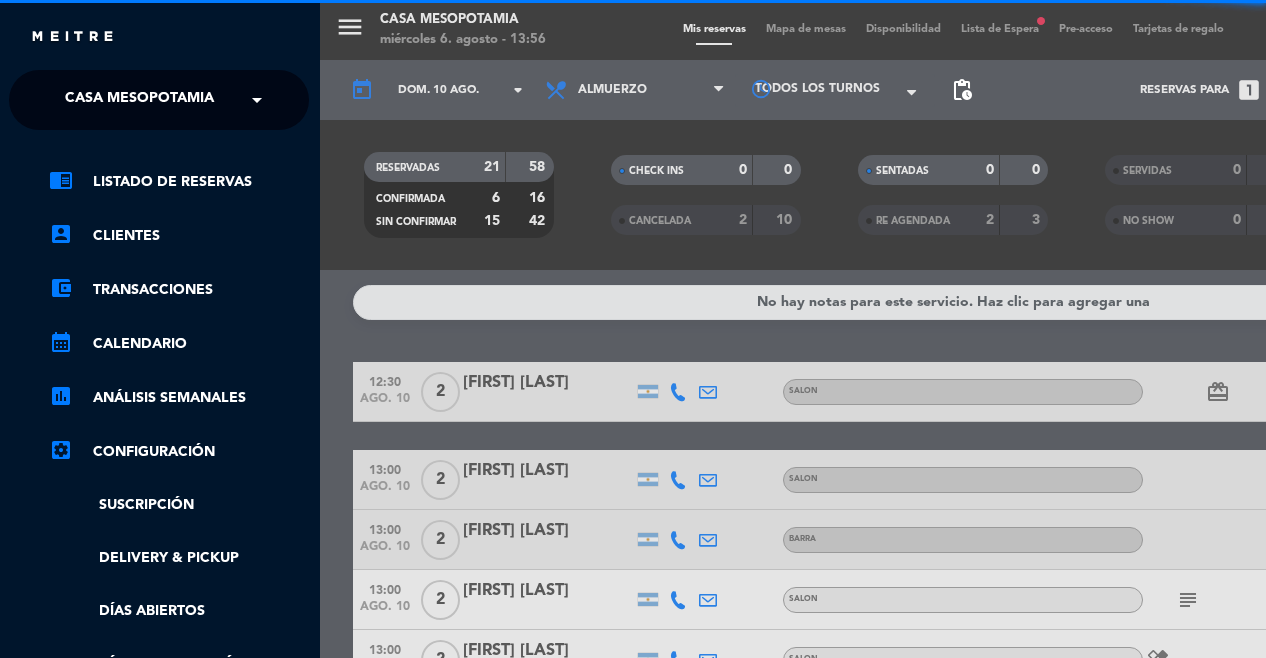 click on "× [LAST] ×" 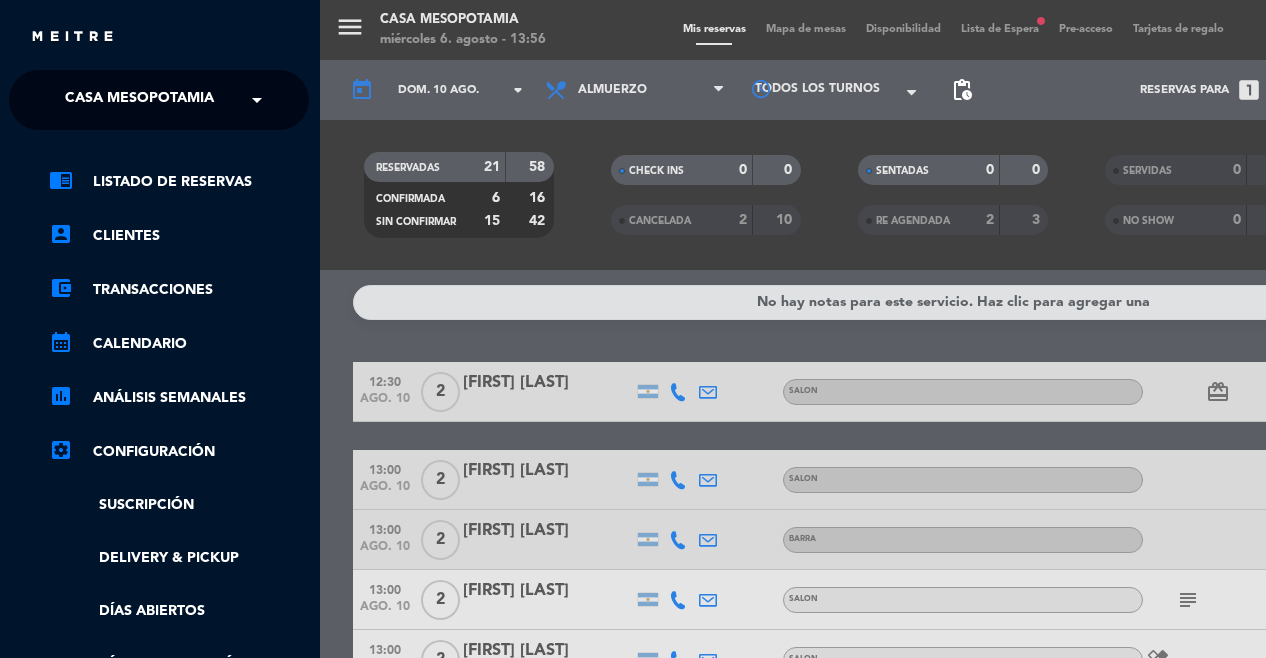 click on "Casa Mesopotamia" 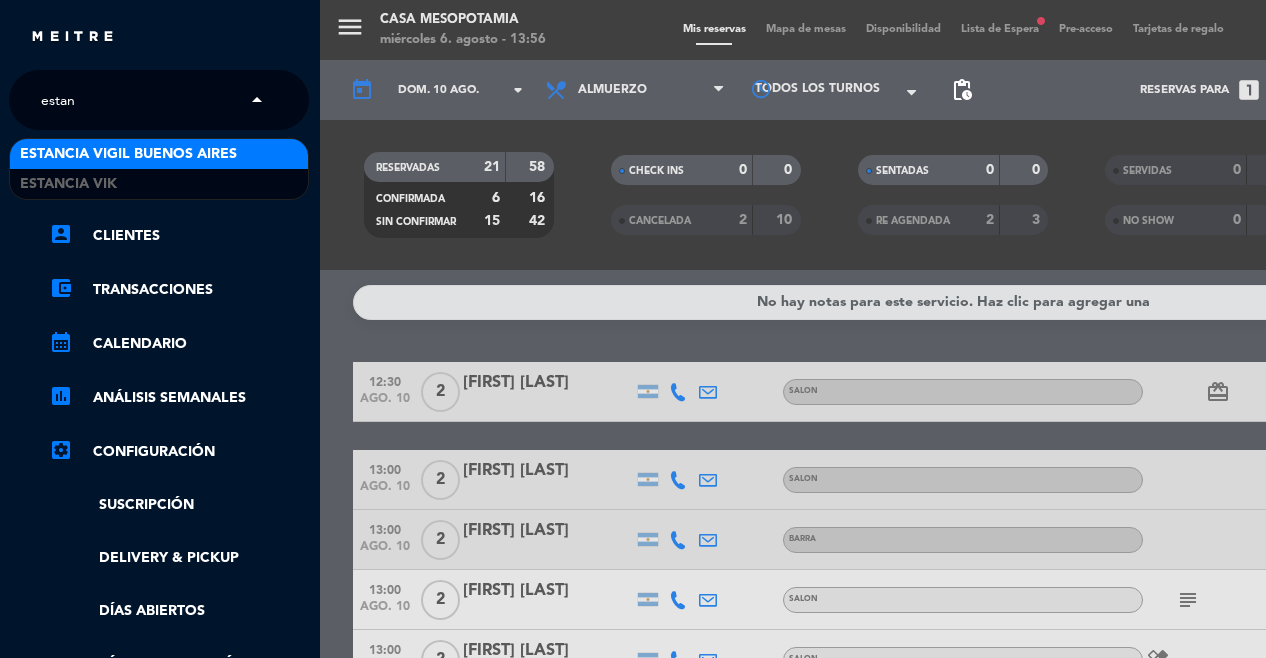 scroll, scrollTop: 0, scrollLeft: 0, axis: both 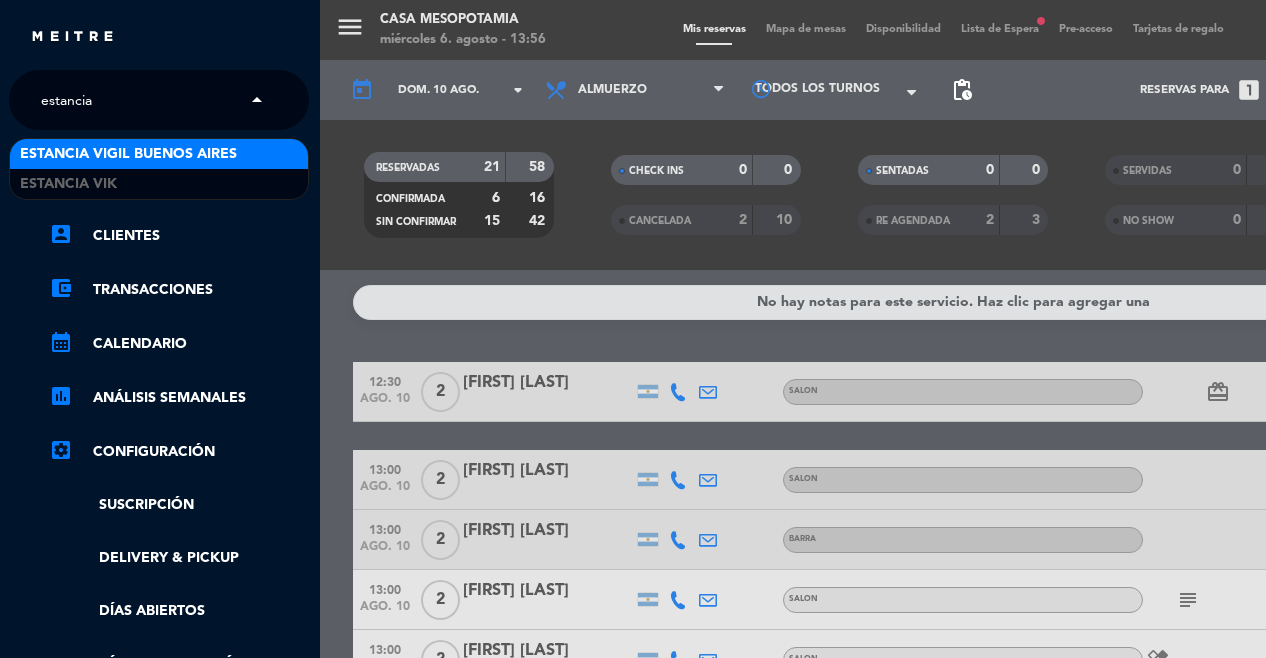 type on "estancia" 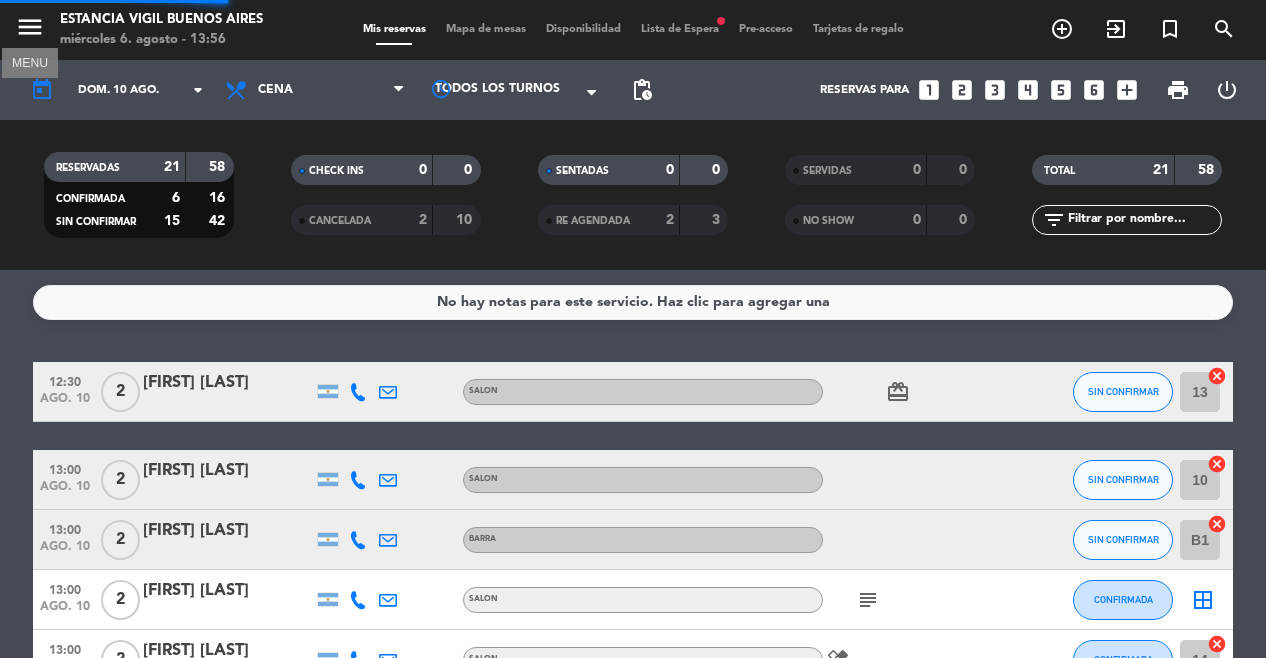 click on "menu" at bounding box center [30, 27] 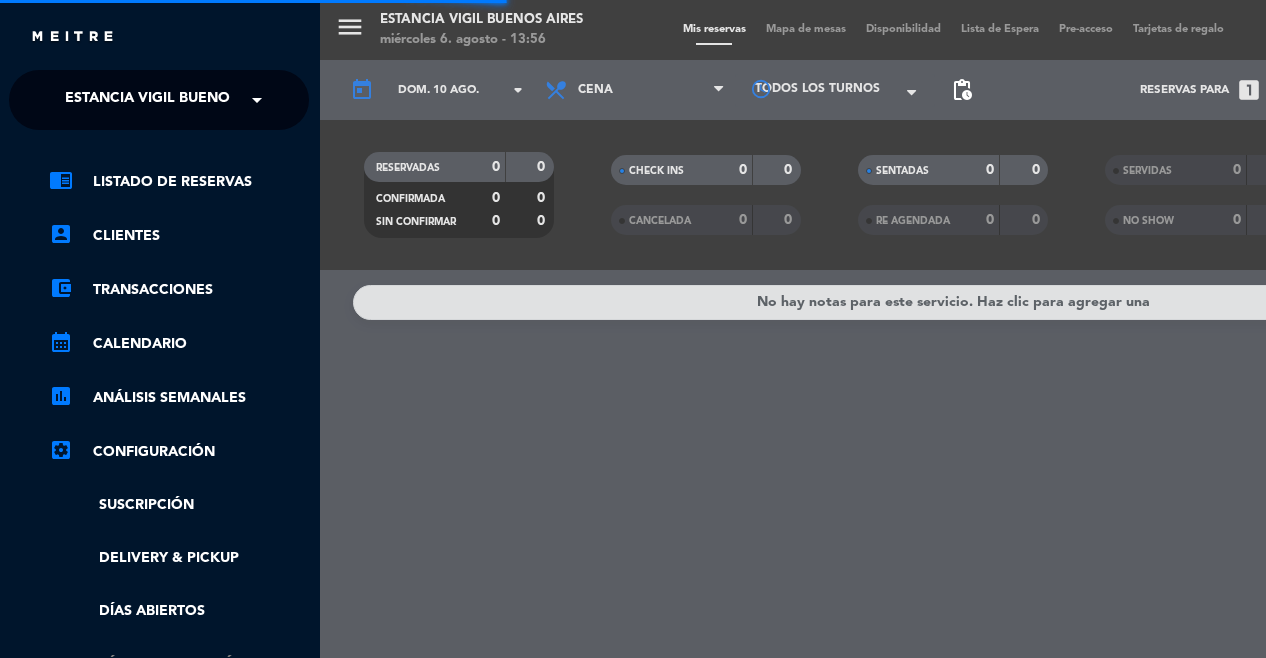 scroll, scrollTop: 485, scrollLeft: 1, axis: both 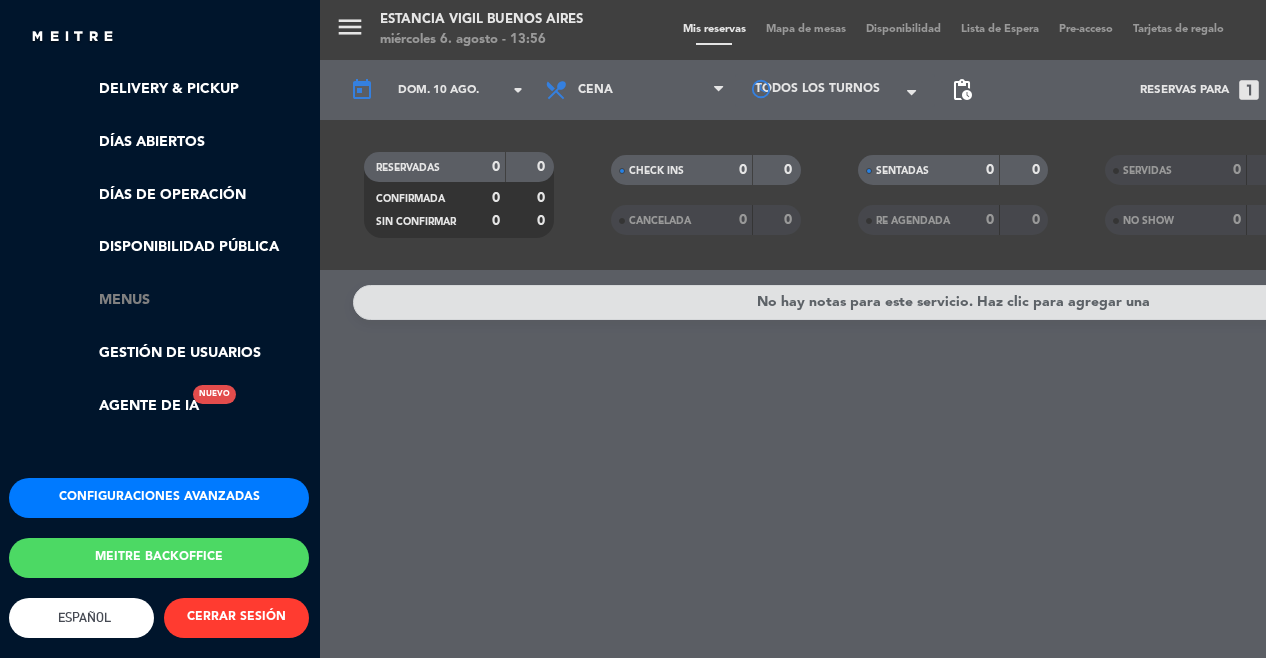 click on "Menus" 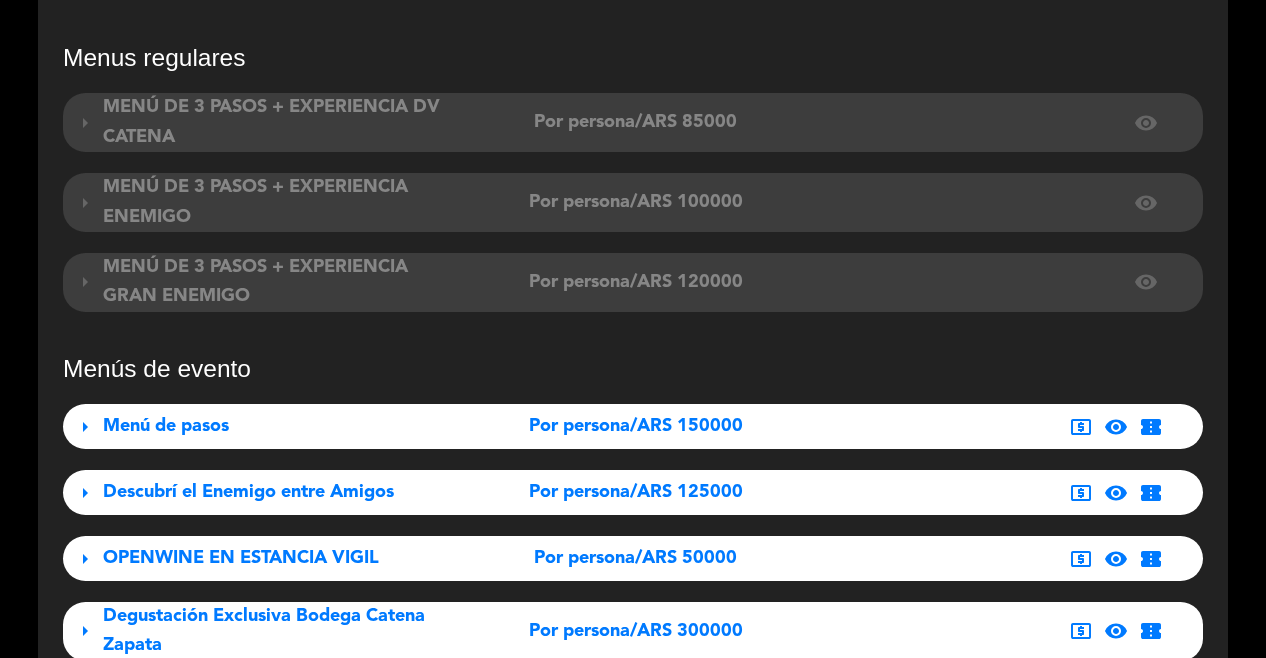 scroll, scrollTop: 0, scrollLeft: 0, axis: both 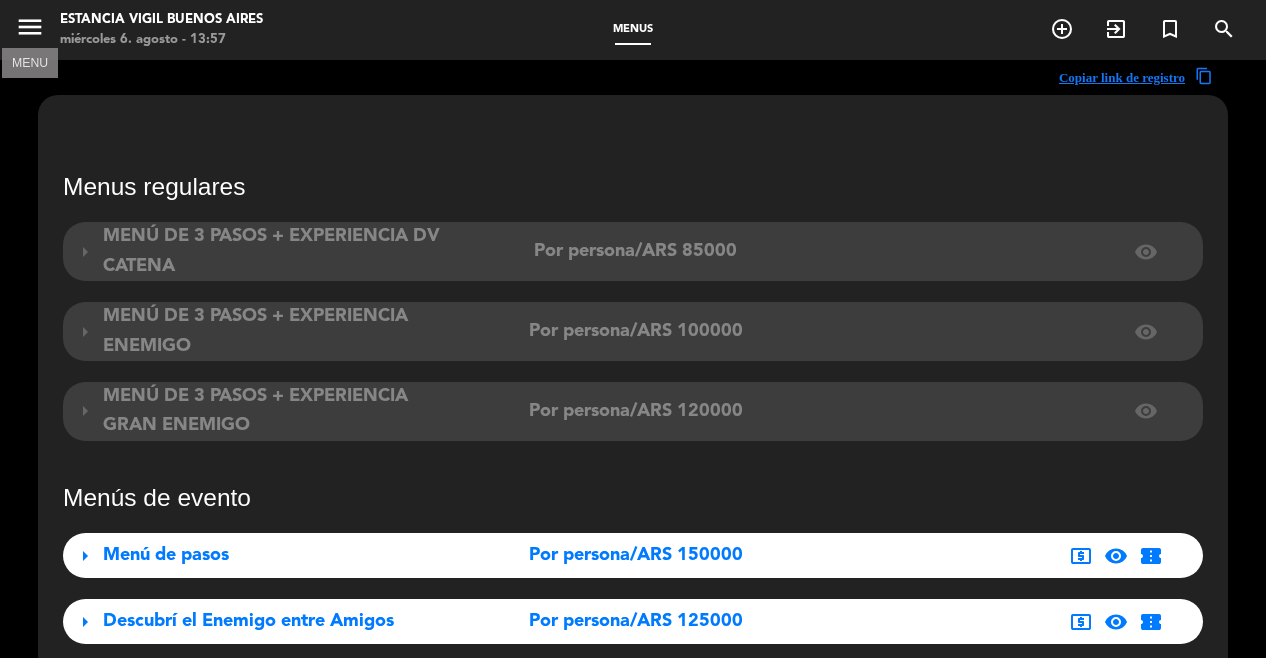 click on "menu" at bounding box center (30, 27) 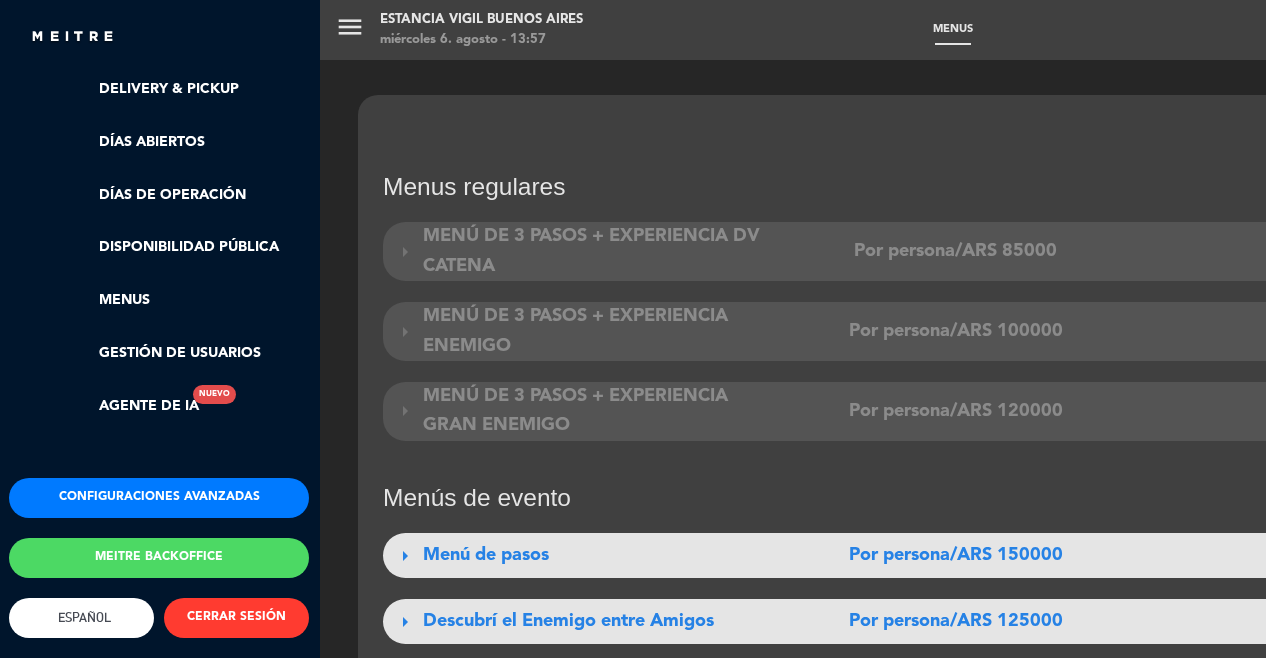 scroll, scrollTop: 0, scrollLeft: 1, axis: horizontal 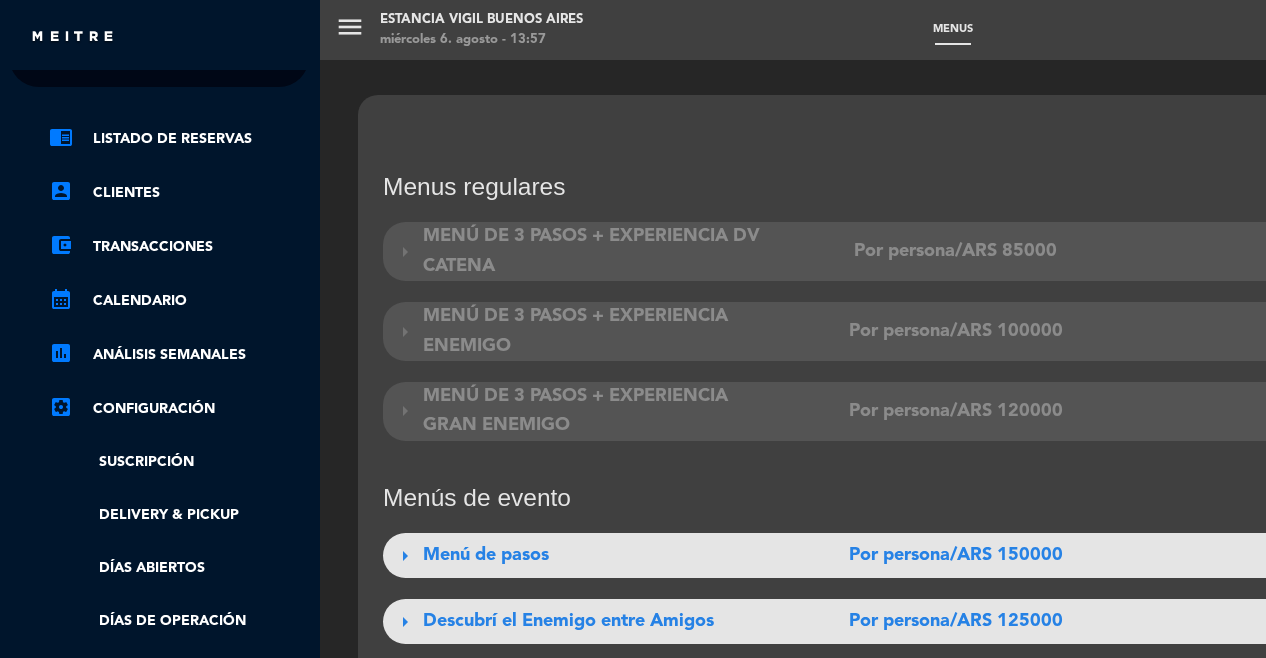 click on "Configuraciones avanzadas" 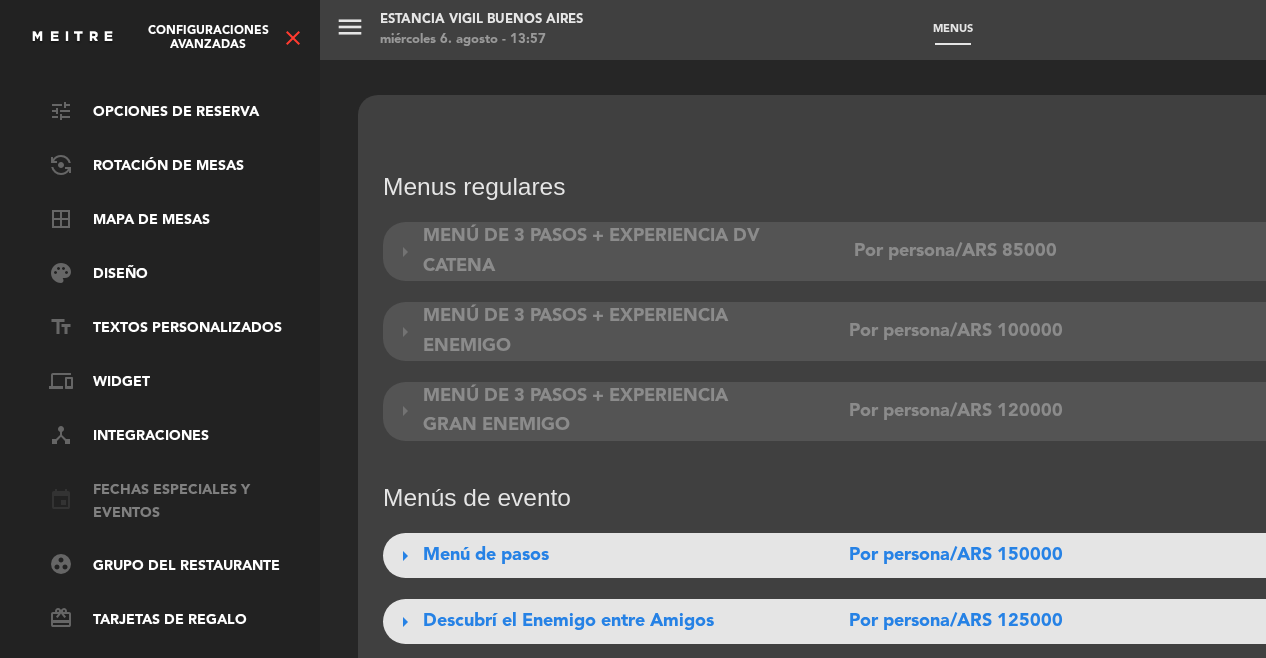 scroll, scrollTop: 202, scrollLeft: 1, axis: both 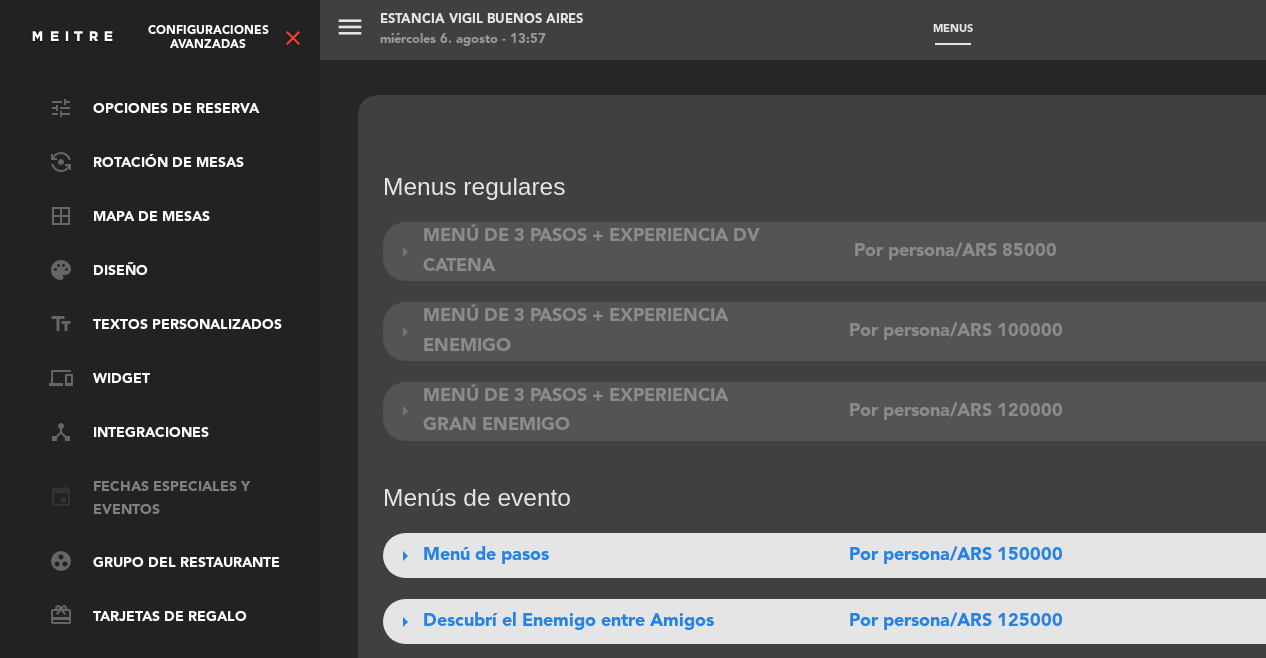 click on "event   Fechas especiales y eventos" 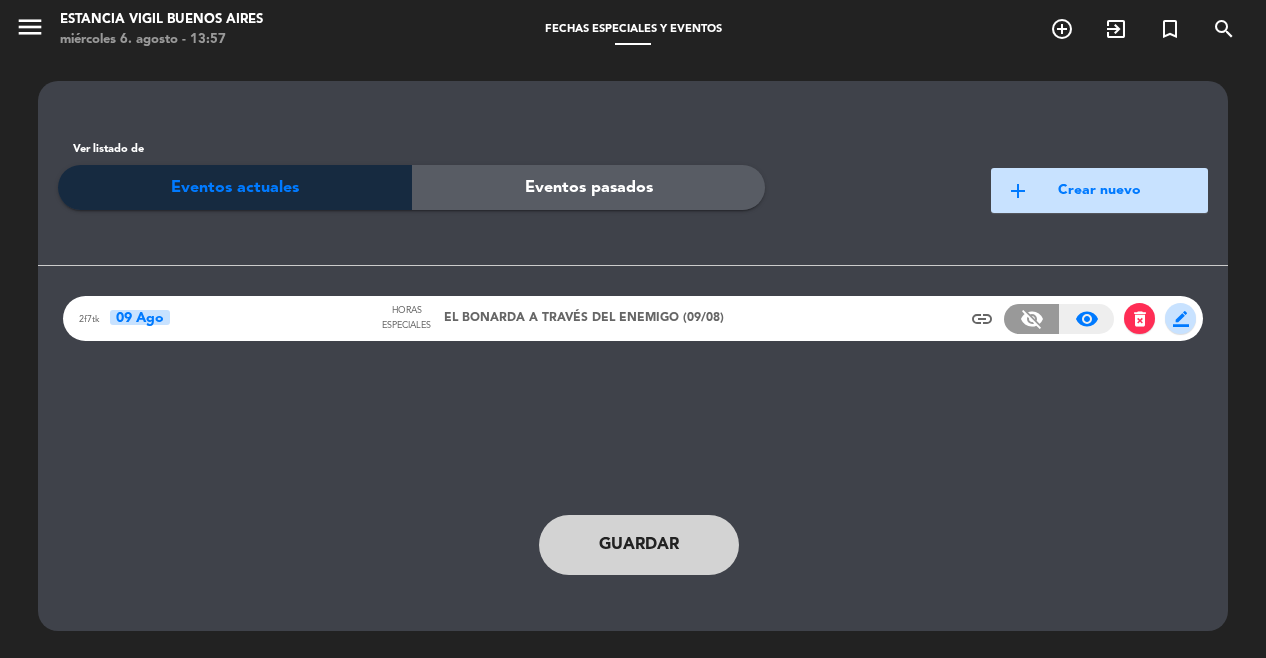 click on "2f7tk  09 Ago  Horas   especiales EL BONARDA A TRAVÉS DEL ENEMIGO (09/08) insert_link visibility_off visibility_on delete_forever border_color" 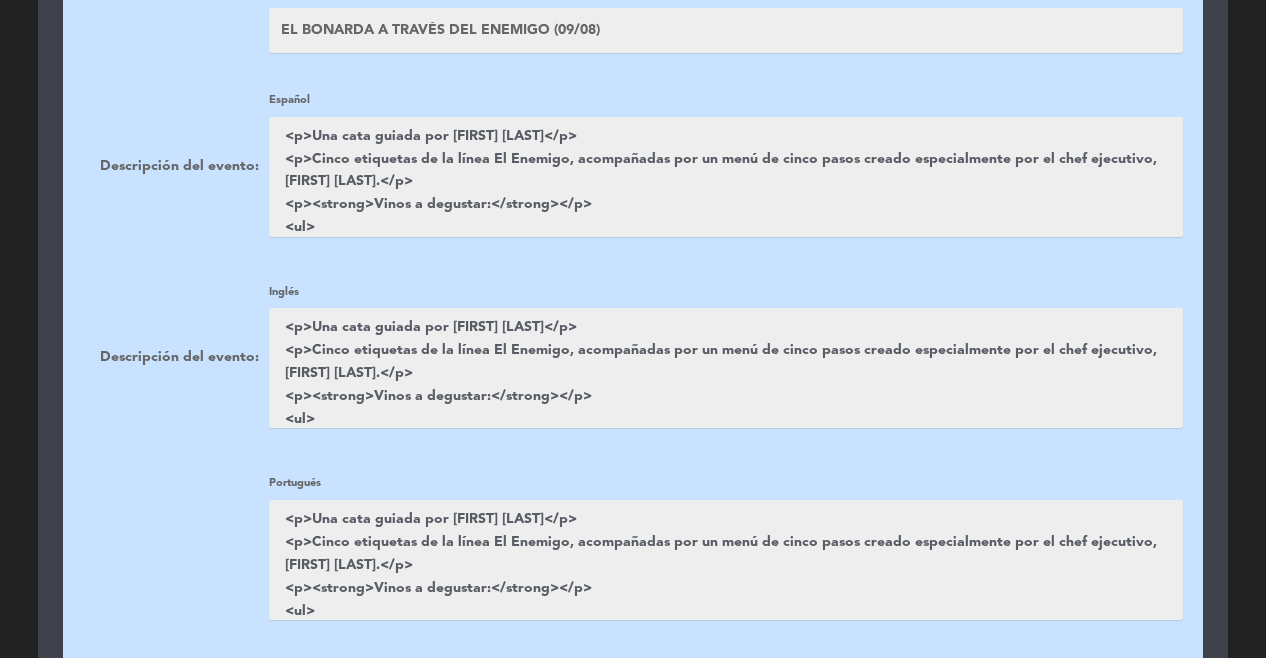 scroll, scrollTop: 0, scrollLeft: 0, axis: both 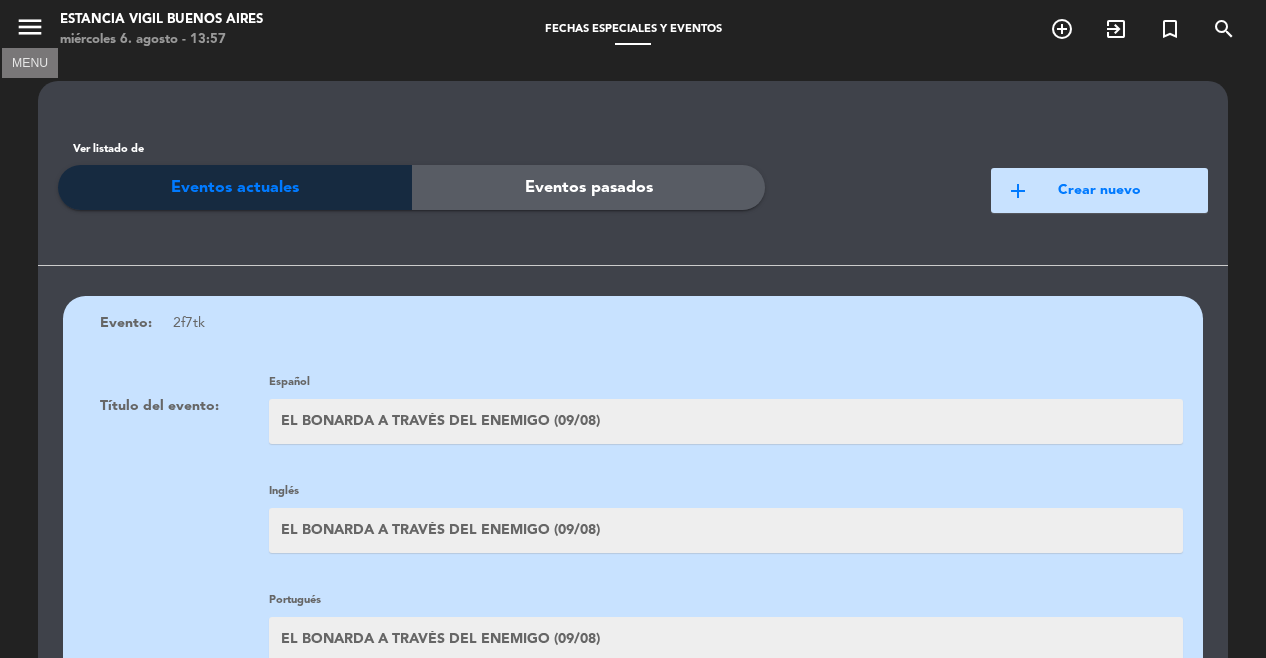 click on "menu" at bounding box center [30, 27] 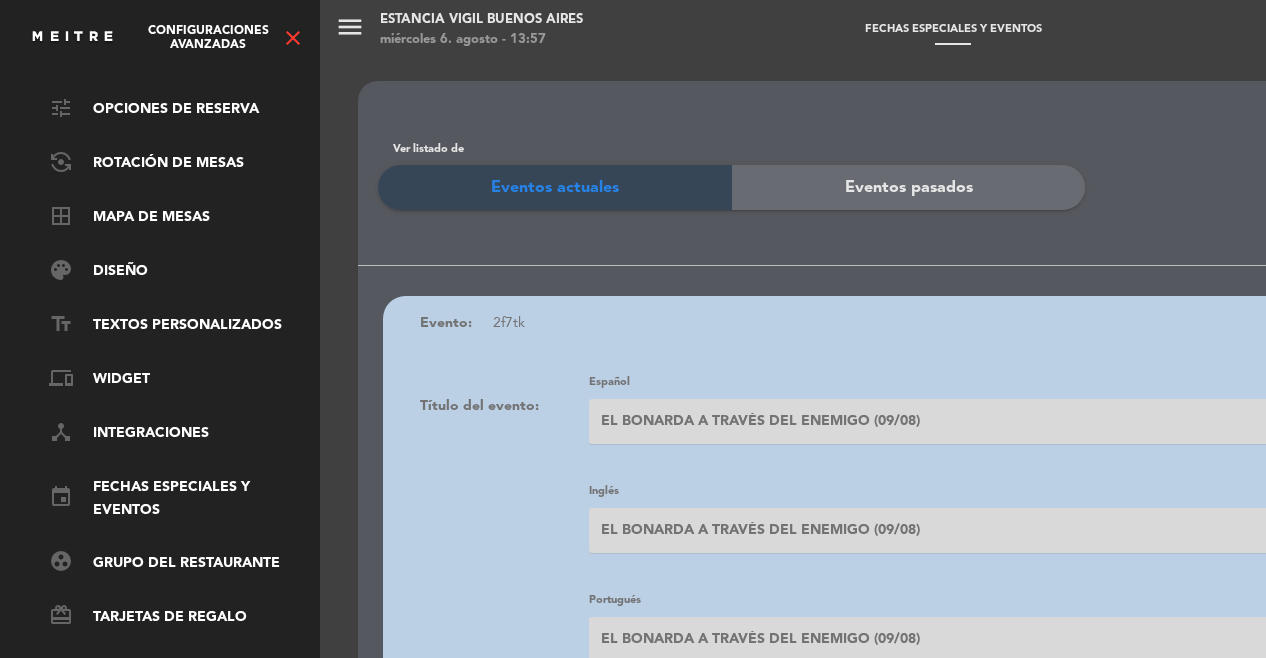 click on "close" 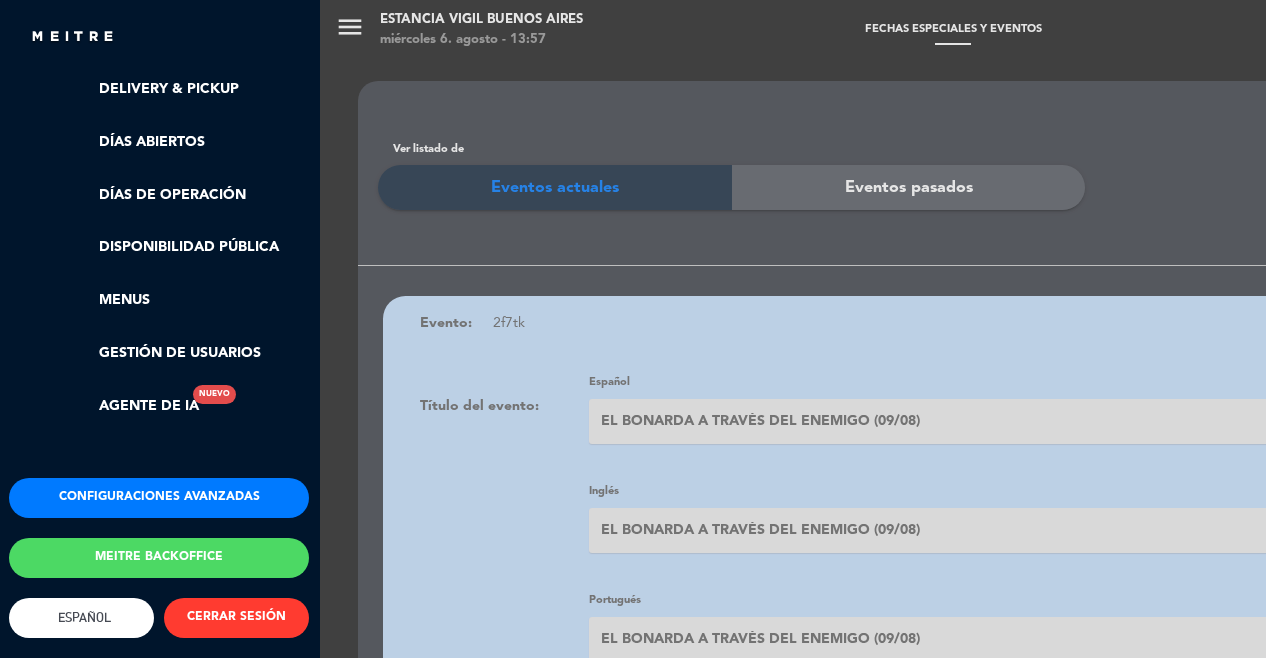 scroll, scrollTop: 485, scrollLeft: 0, axis: vertical 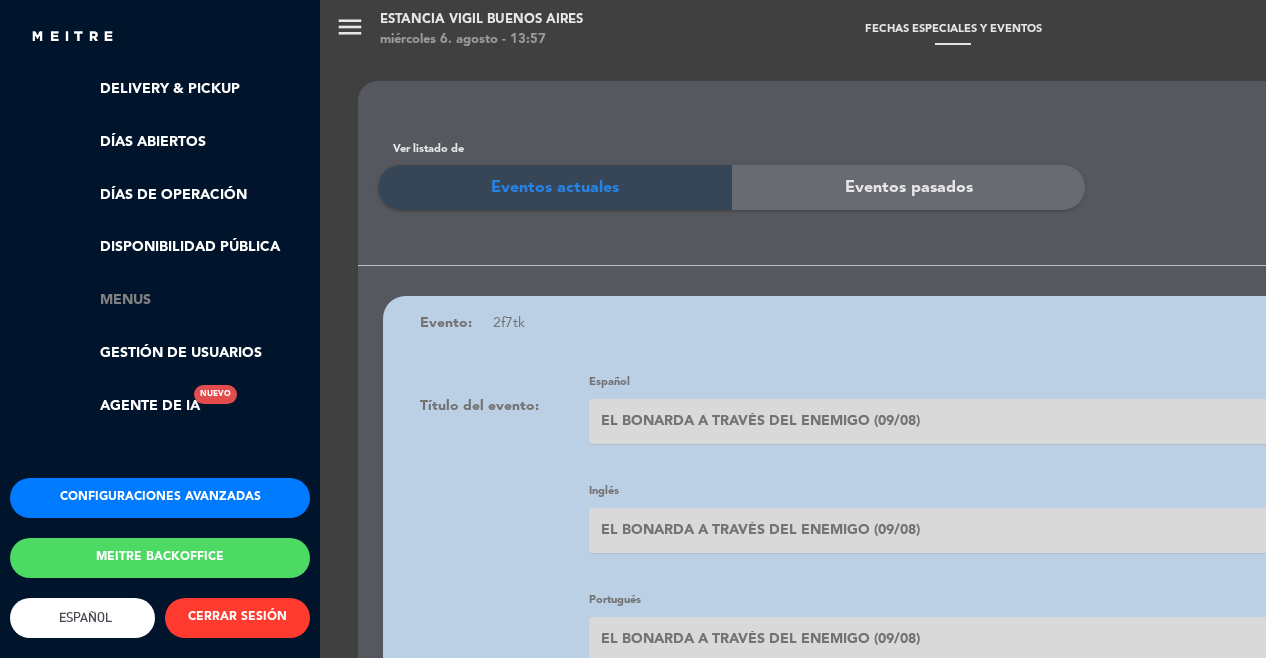 click on "Menus" 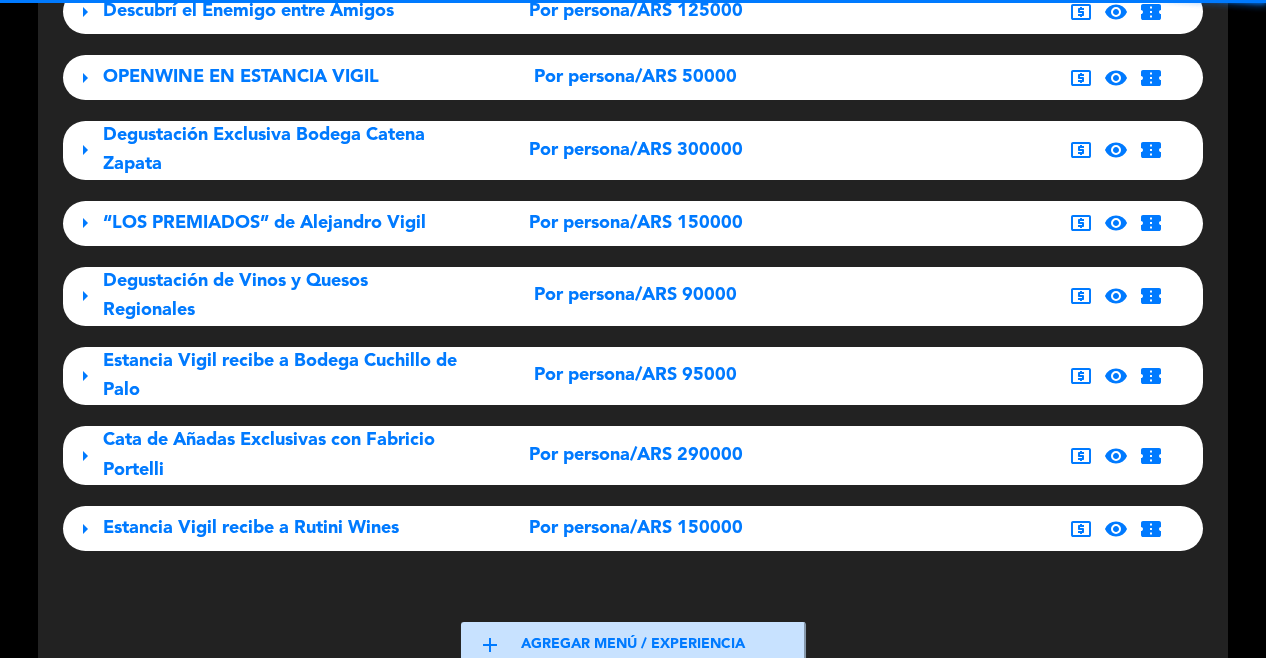 scroll, scrollTop: 314, scrollLeft: 0, axis: vertical 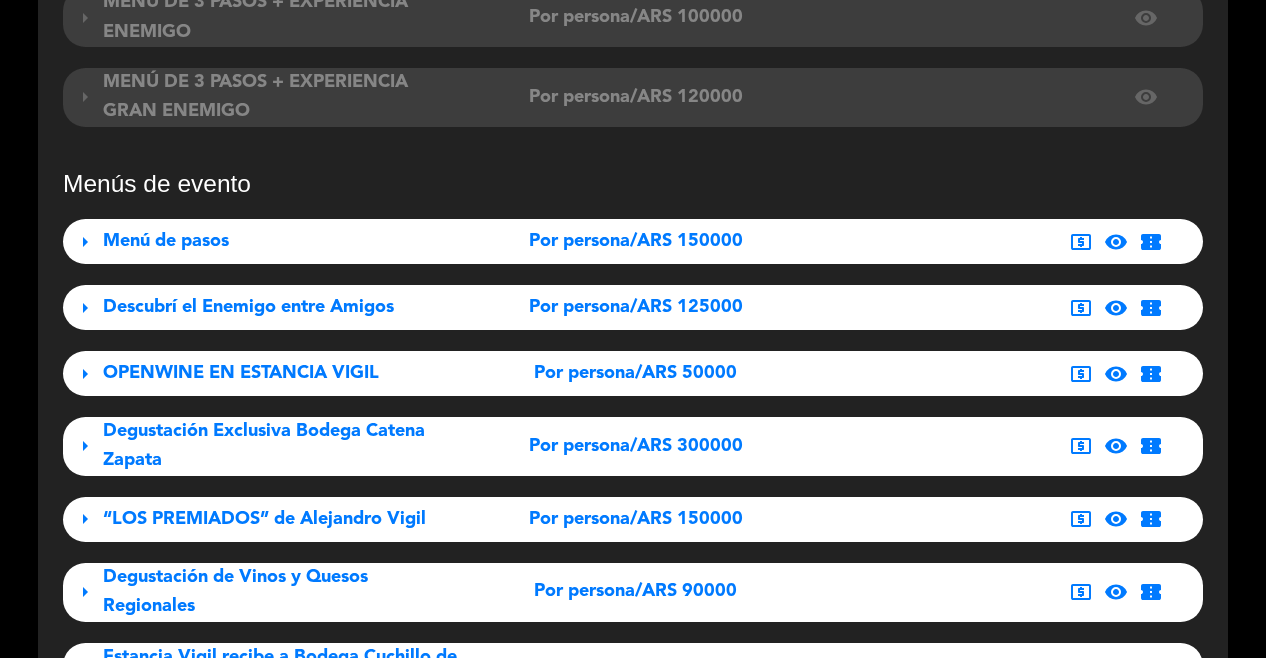 click on "Menú de pasos" at bounding box center [280, 241] 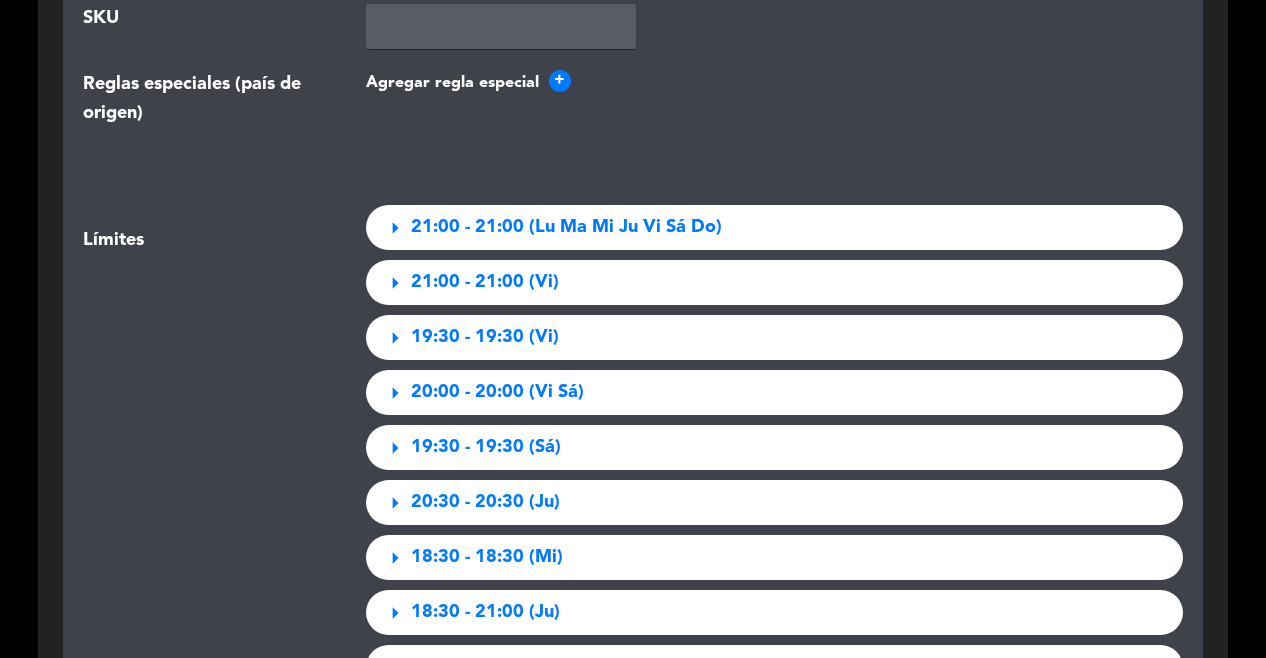 click on "21:00 - 21:00 (Lu Ma Mi Ju Vi Sá Do)" at bounding box center [566, 227] 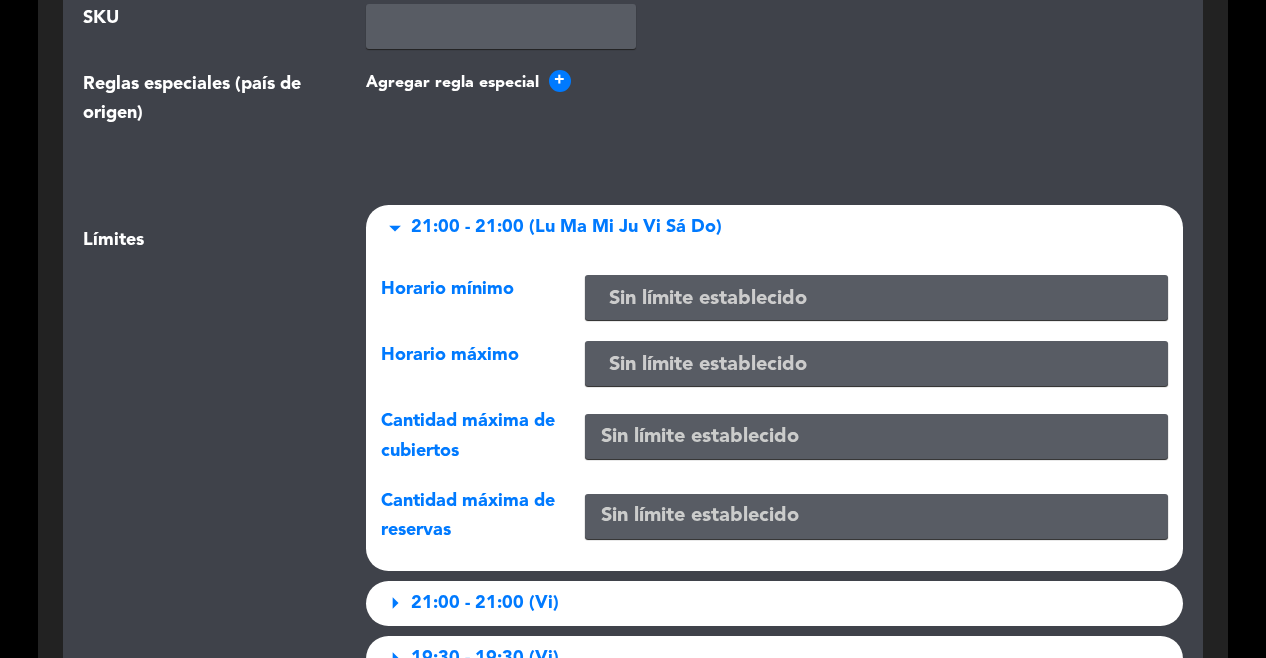 click on "arrow_drop_down  21:00 - 21:00 (Lu Ma Mi Ju Vi Sá Do)" at bounding box center (775, 227) 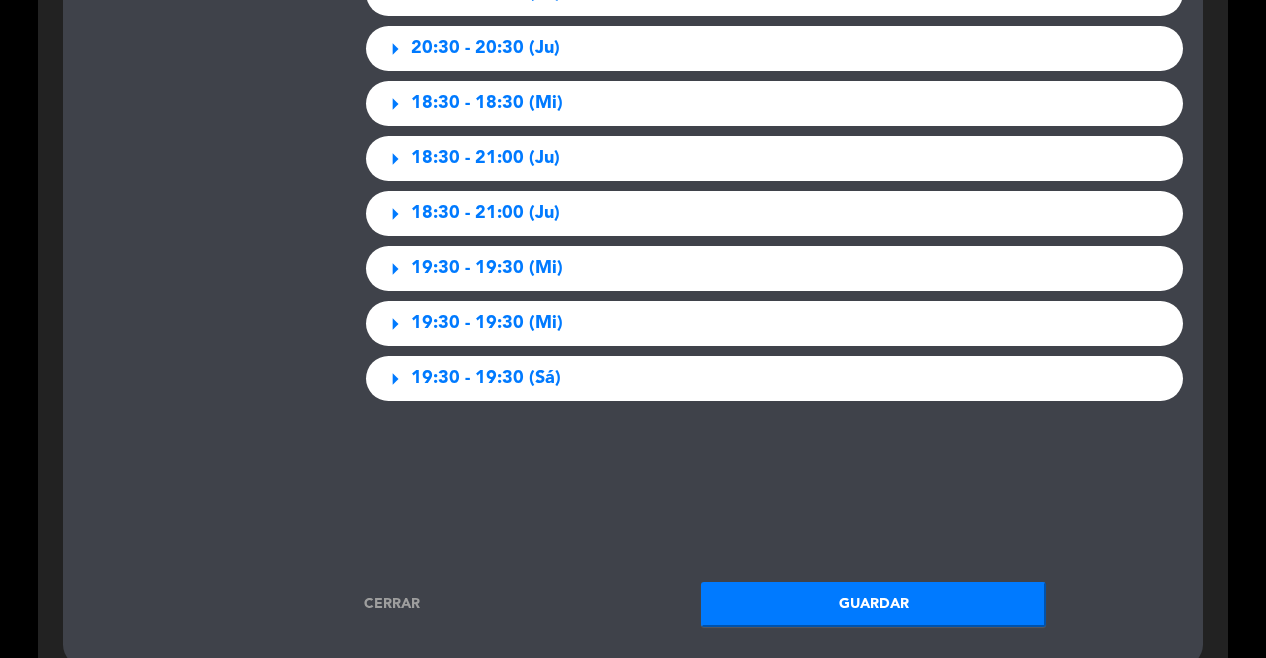 scroll, scrollTop: 3330, scrollLeft: 0, axis: vertical 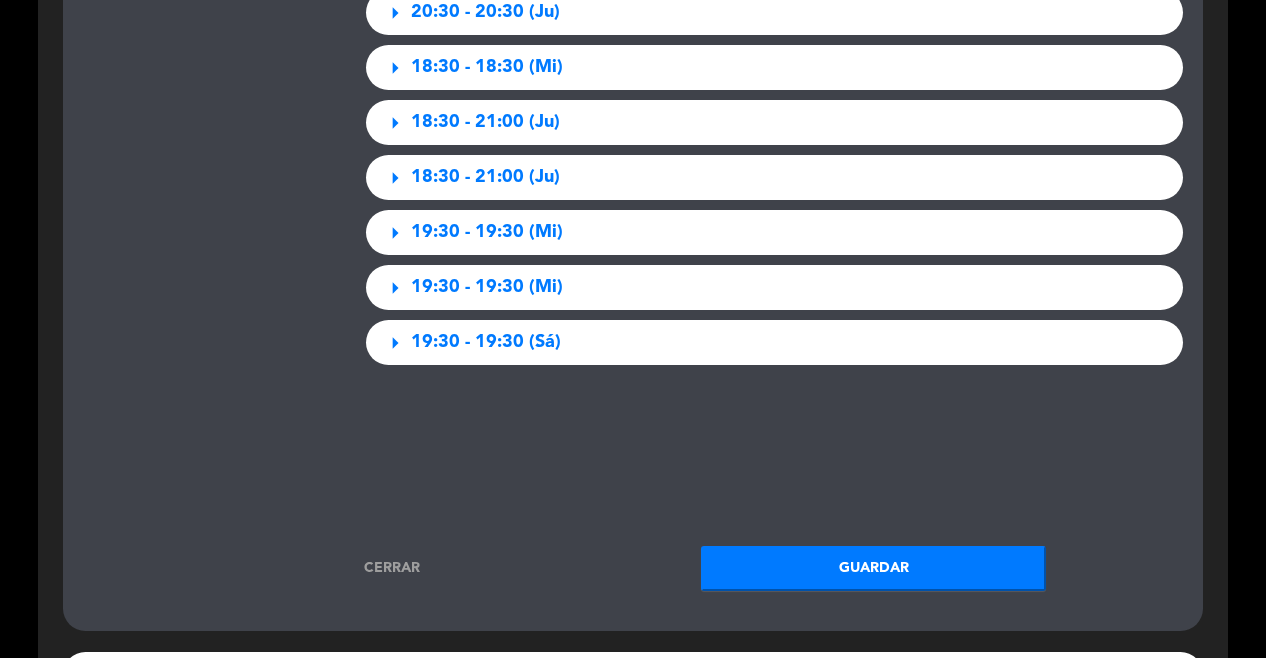 click on "arrow_right  19:30 - 19:30 (Sá)" at bounding box center (775, 342) 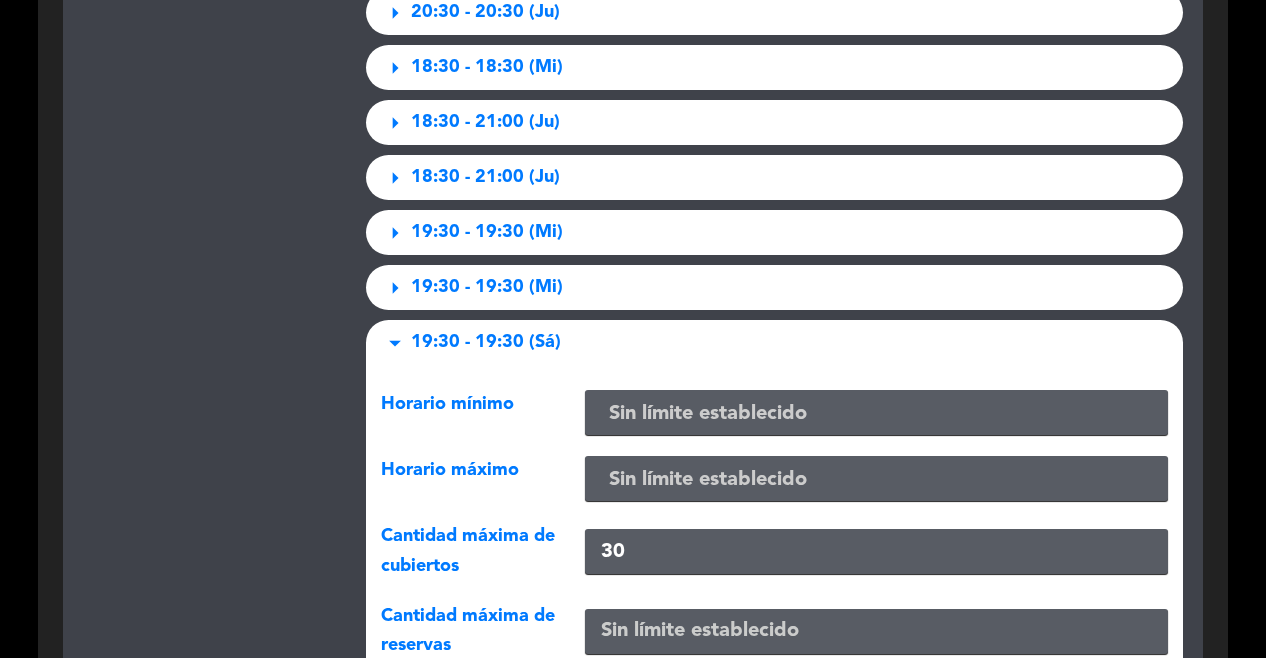 click on "19:30 - 19:30 (Sá)" at bounding box center [486, 342] 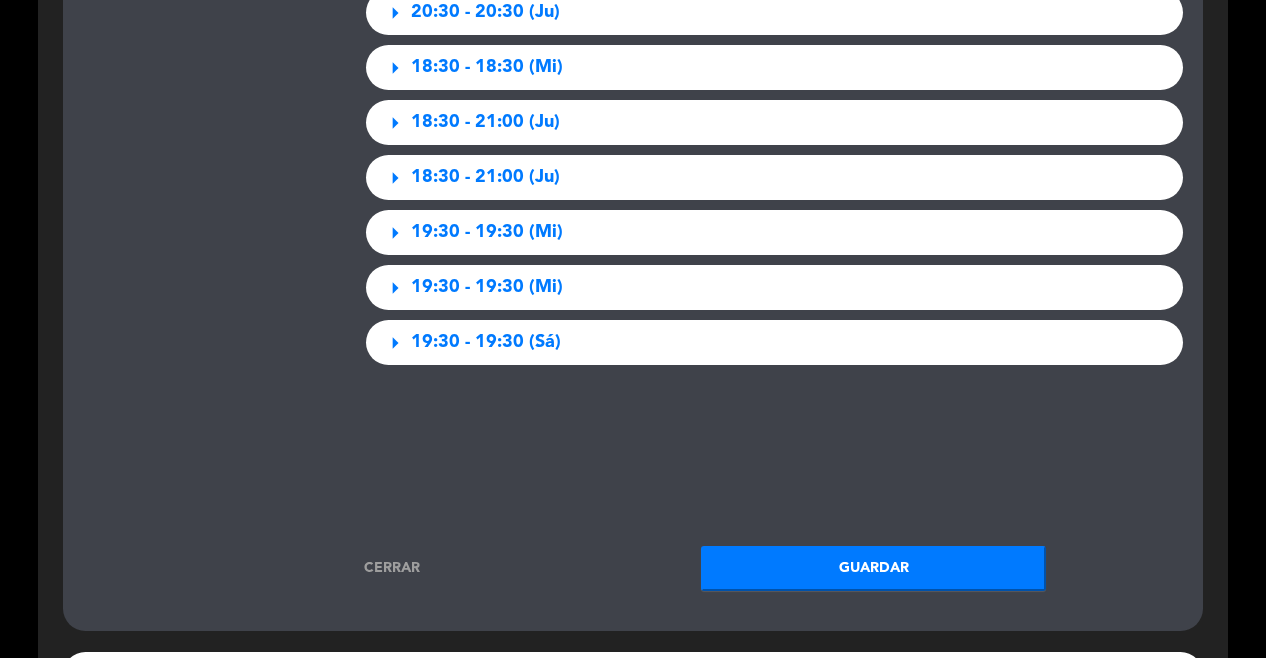 scroll, scrollTop: 3365, scrollLeft: 0, axis: vertical 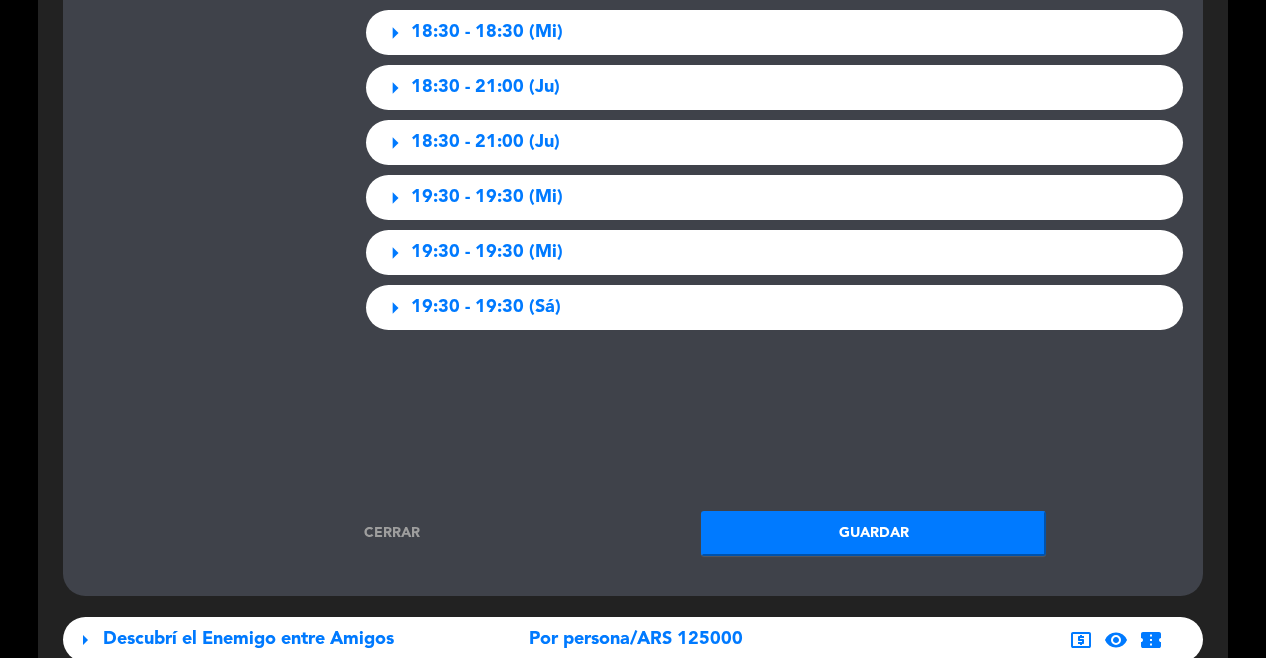 click on "19:30 - 19:30 (Sá)" at bounding box center [486, 307] 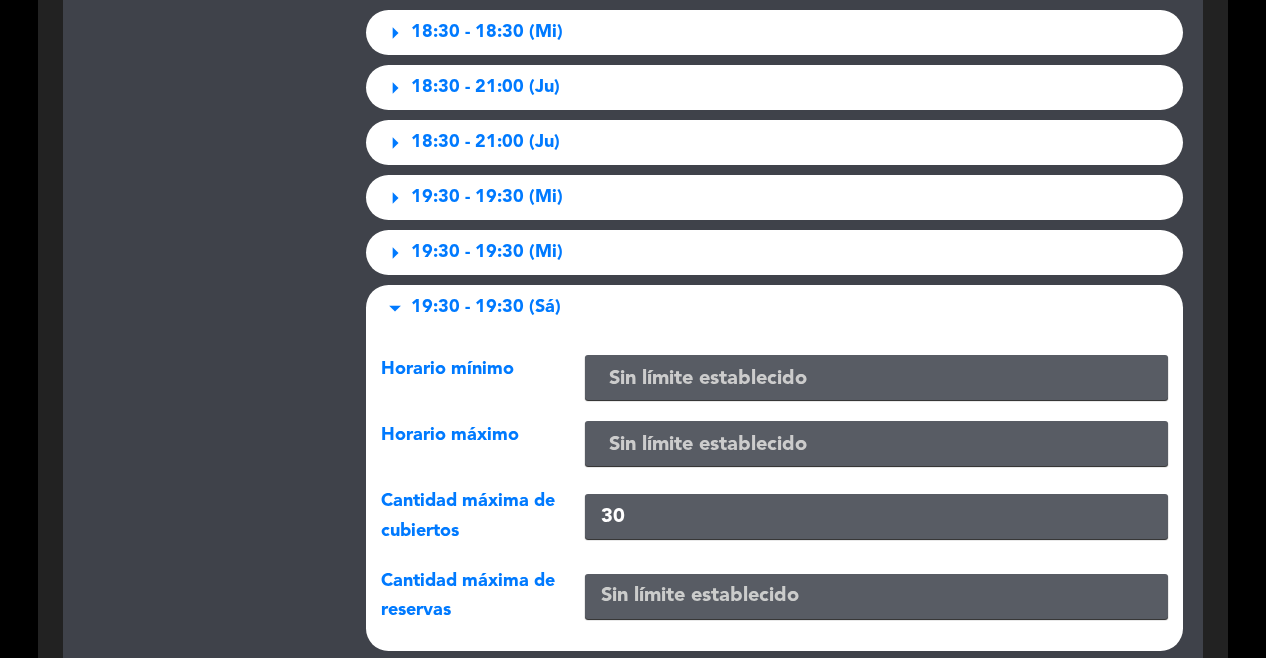 click on "19:30 - 19:30 (Sá)" at bounding box center (486, 307) 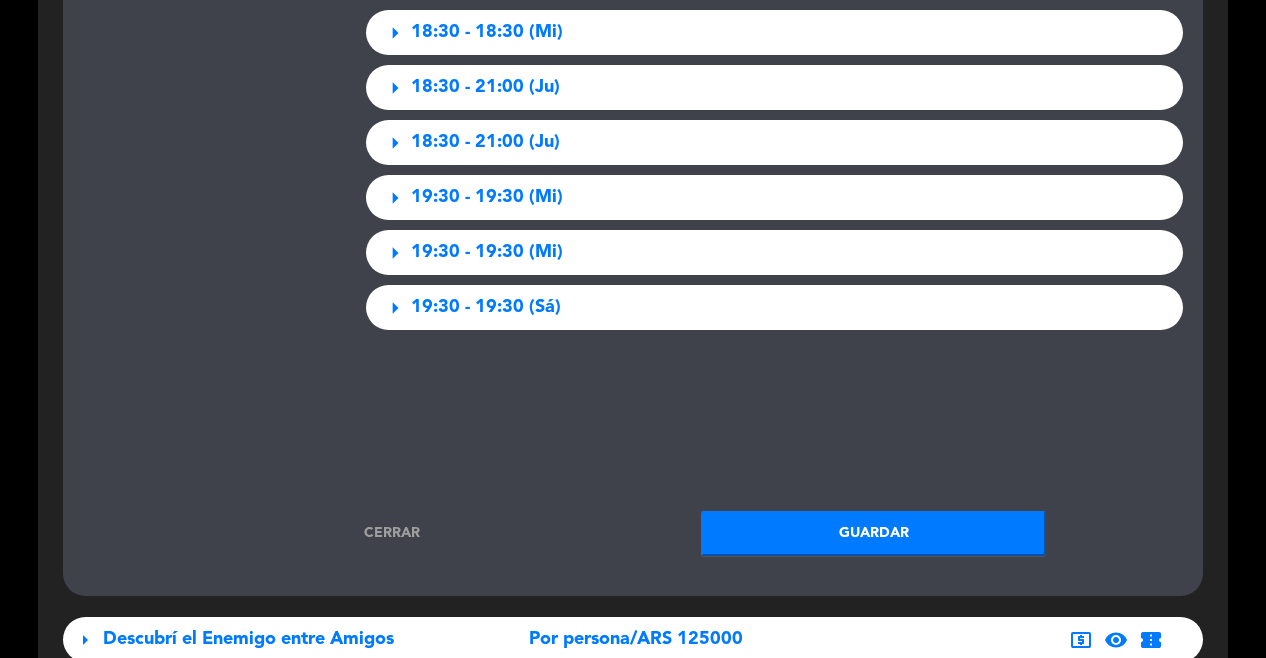 click on "19:30 - 19:30 (Mi)" at bounding box center (487, 252) 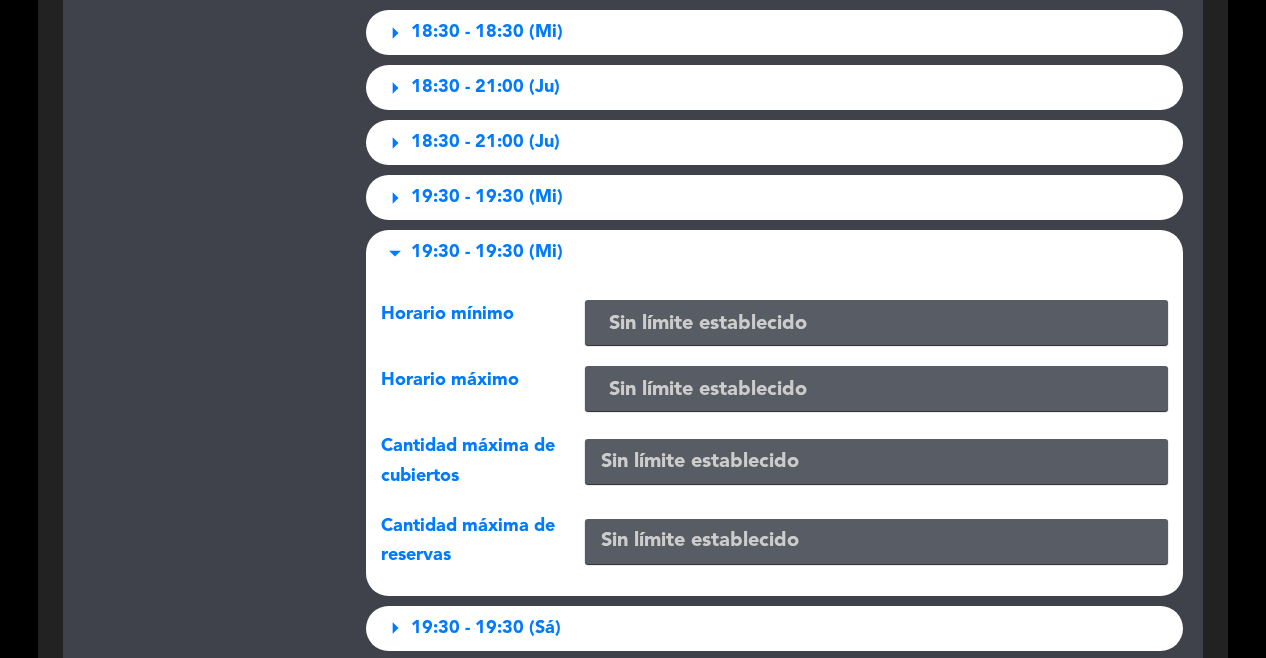 click on "19:30 - 19:30 (Mi)" at bounding box center [487, 252] 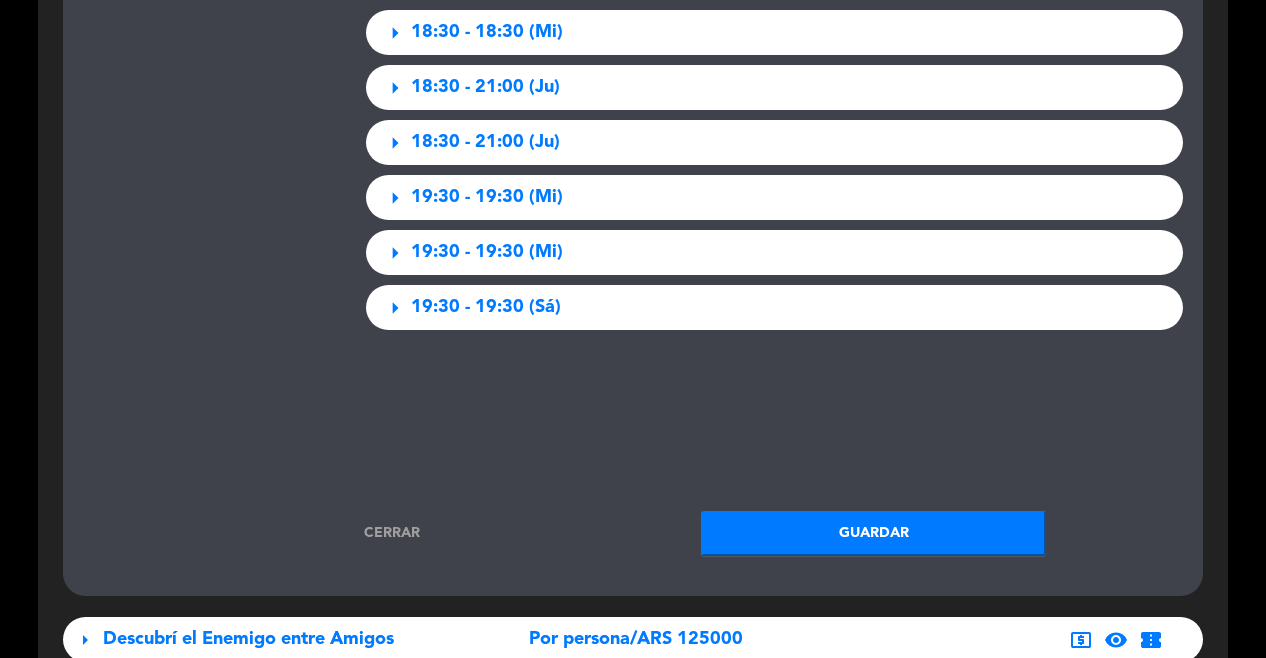 click on "19:30 - 19:30 (Sá)" at bounding box center [486, 307] 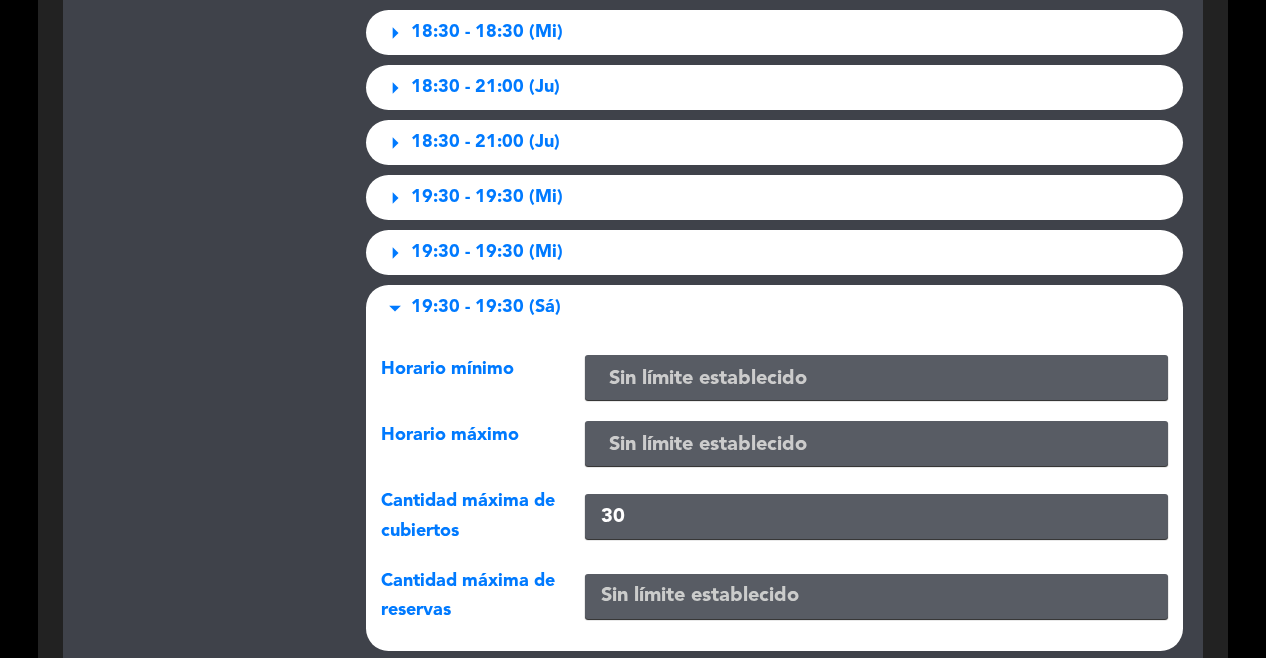 click on "30" at bounding box center (876, 516) 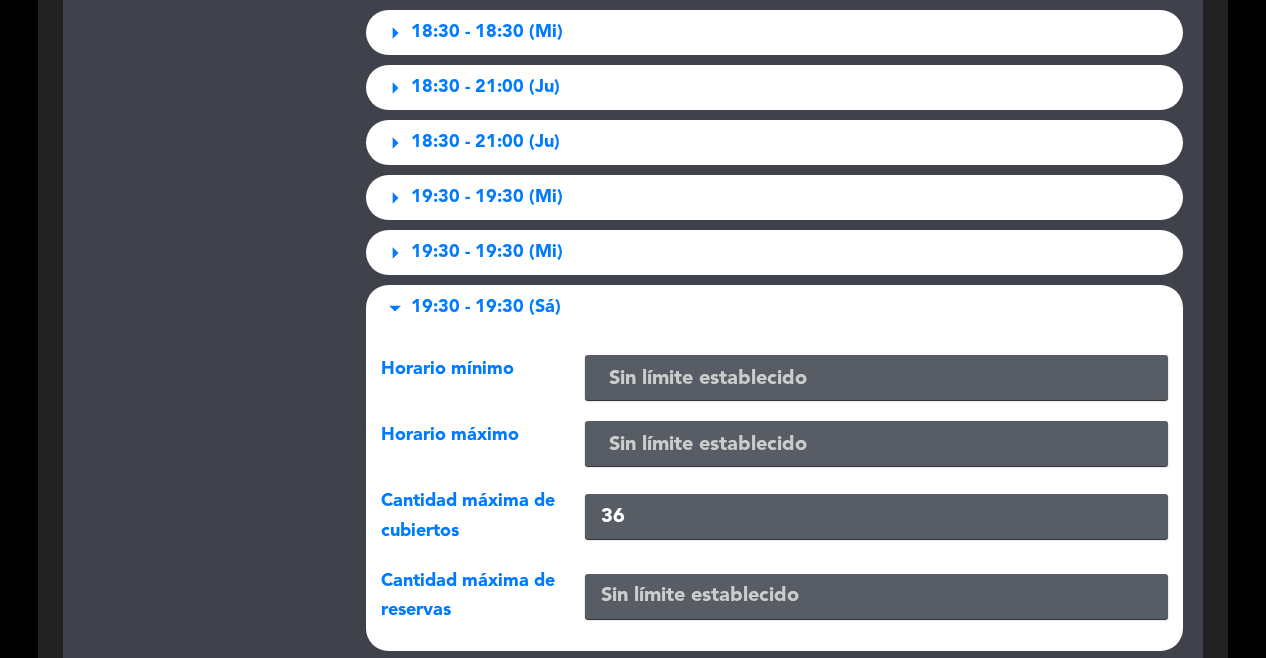 type on "36" 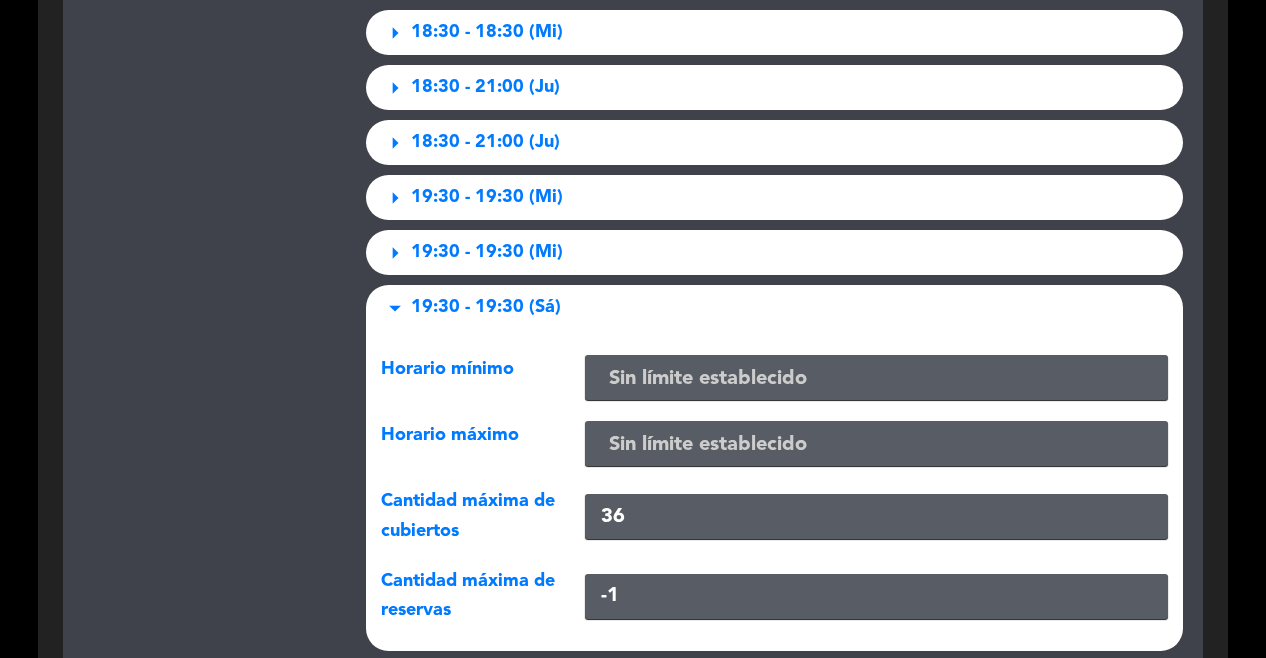 type on "-2" 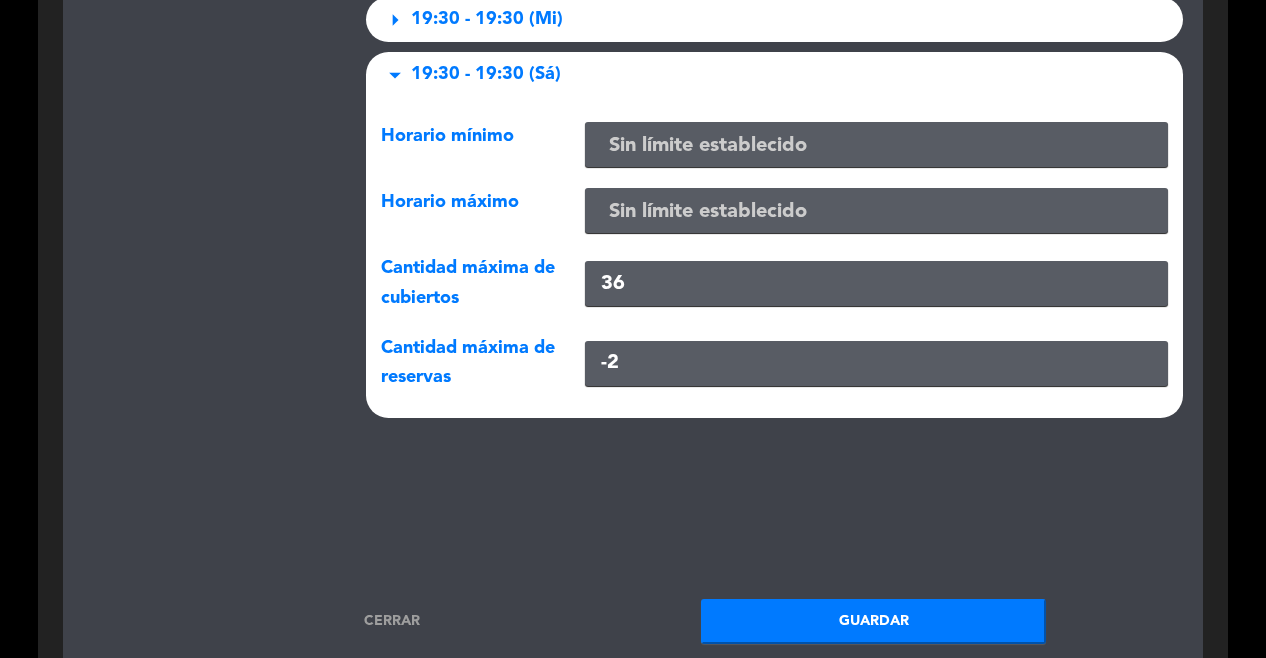 scroll, scrollTop: 3602, scrollLeft: 0, axis: vertical 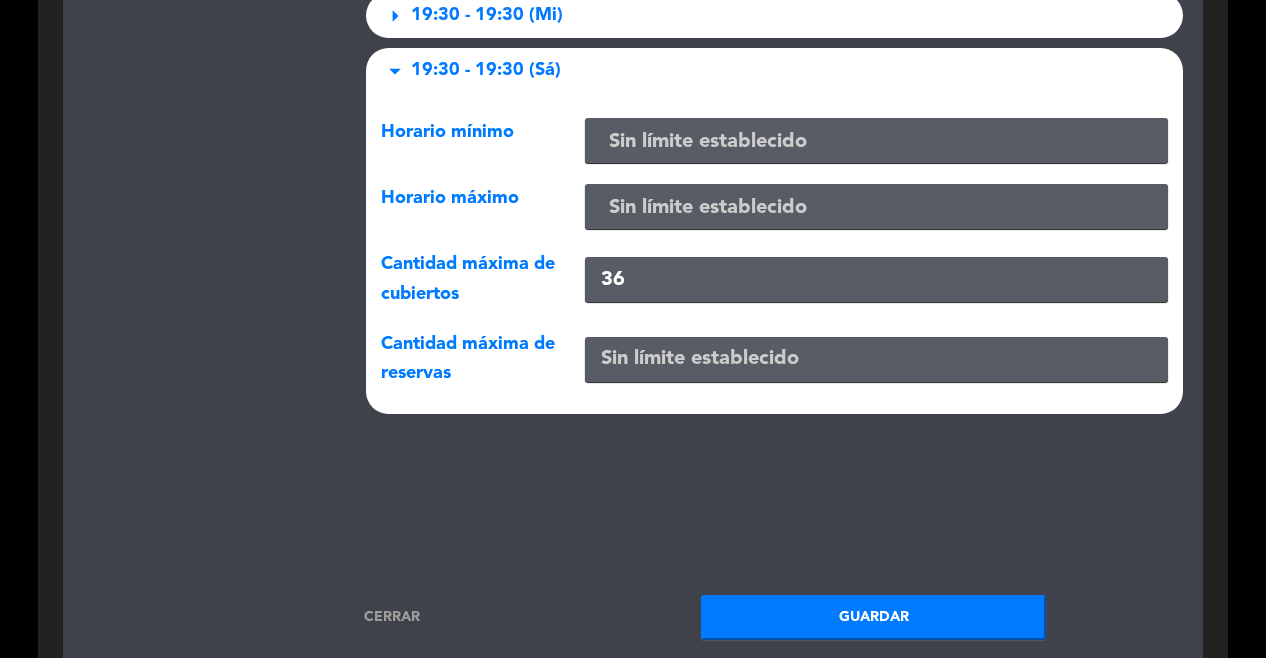type 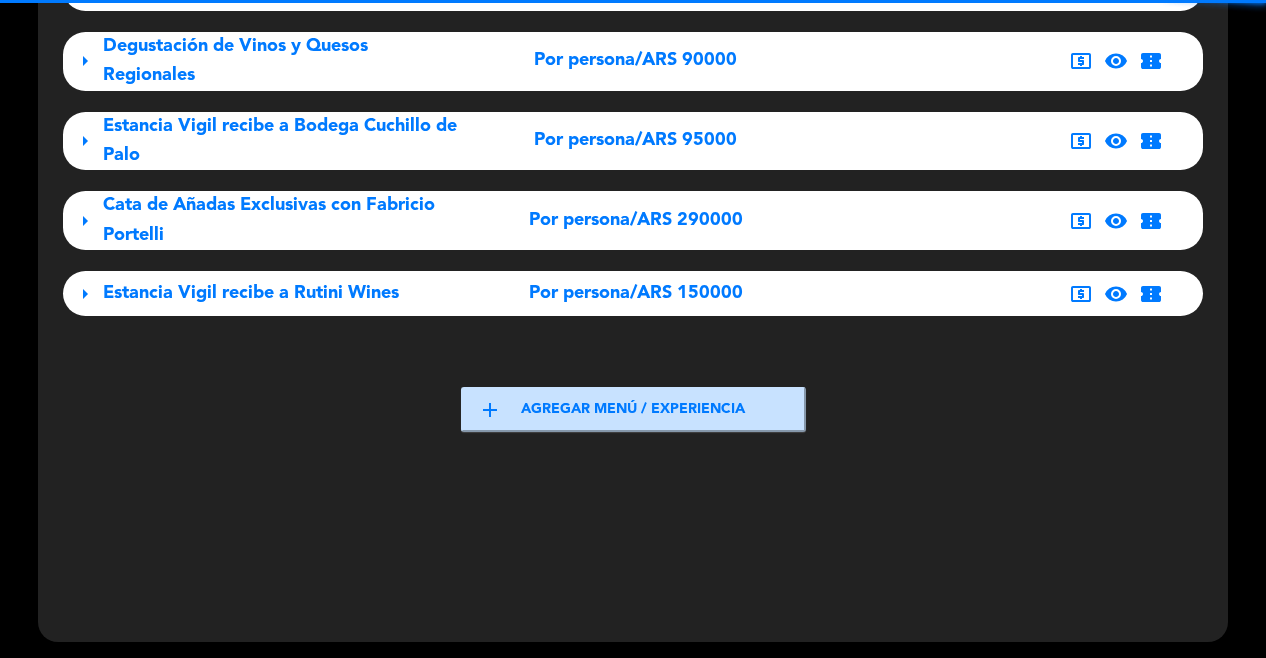 scroll, scrollTop: 0, scrollLeft: 0, axis: both 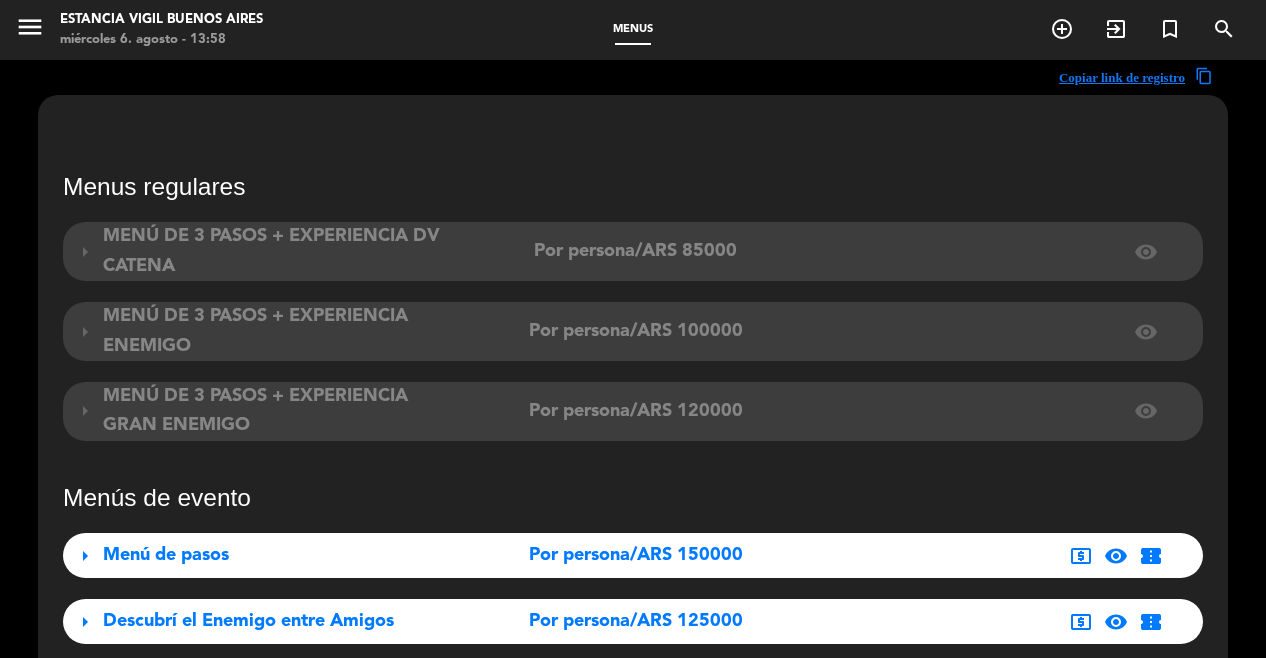click on "menu" at bounding box center (37, 30) 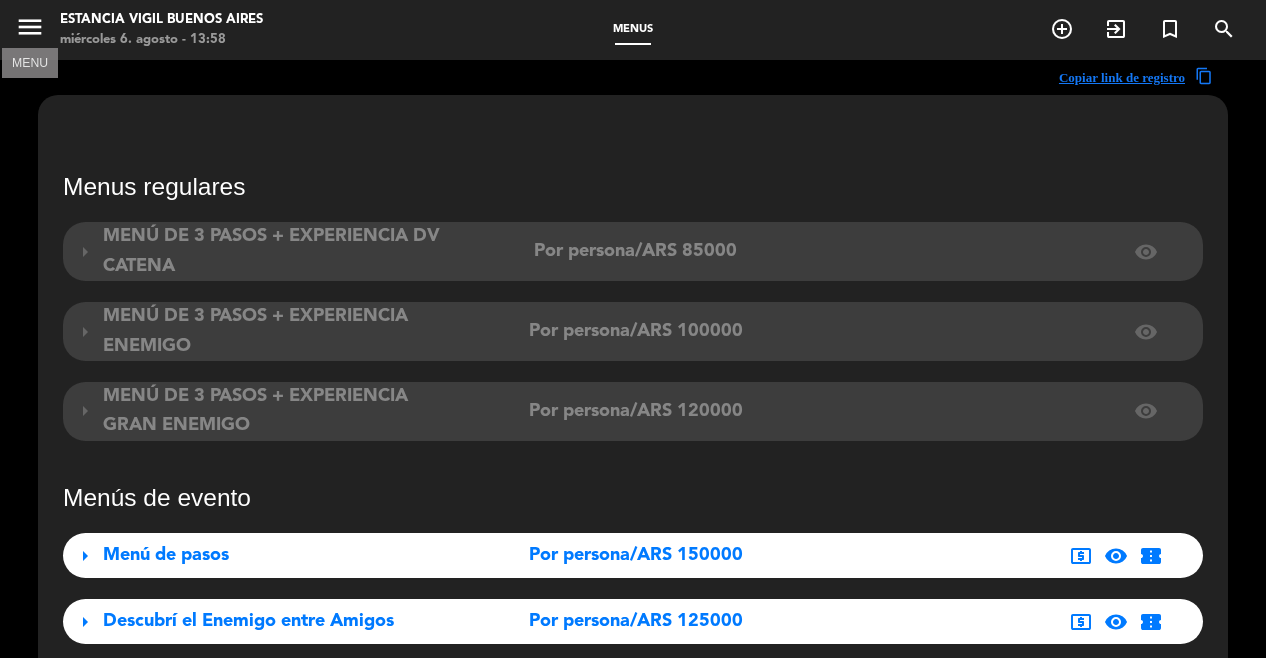 click on "menu" at bounding box center (30, 27) 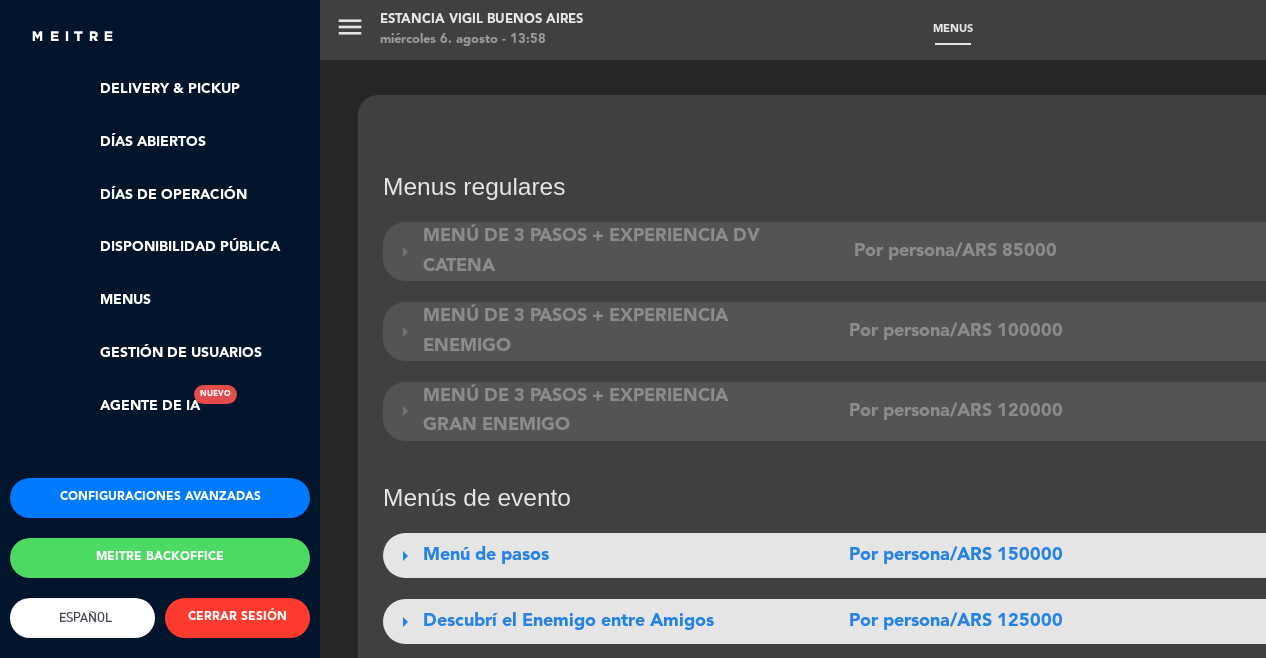 scroll, scrollTop: 485, scrollLeft: 0, axis: vertical 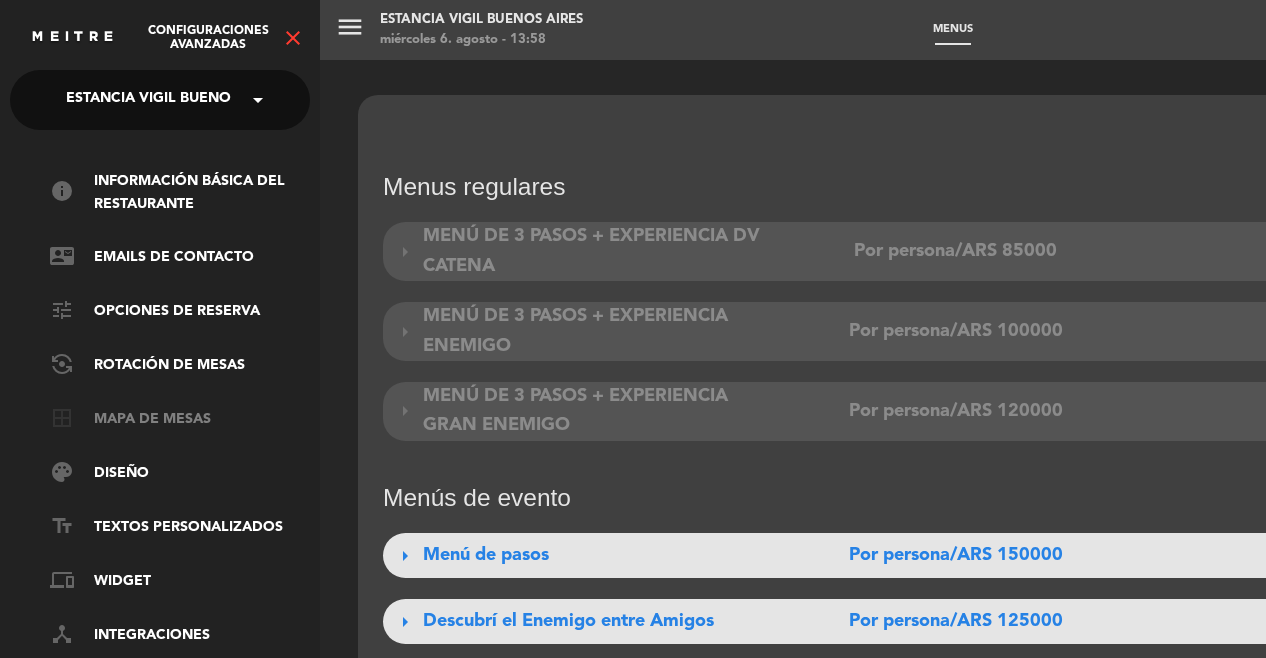 click on "border_all   Mapa de mesas" 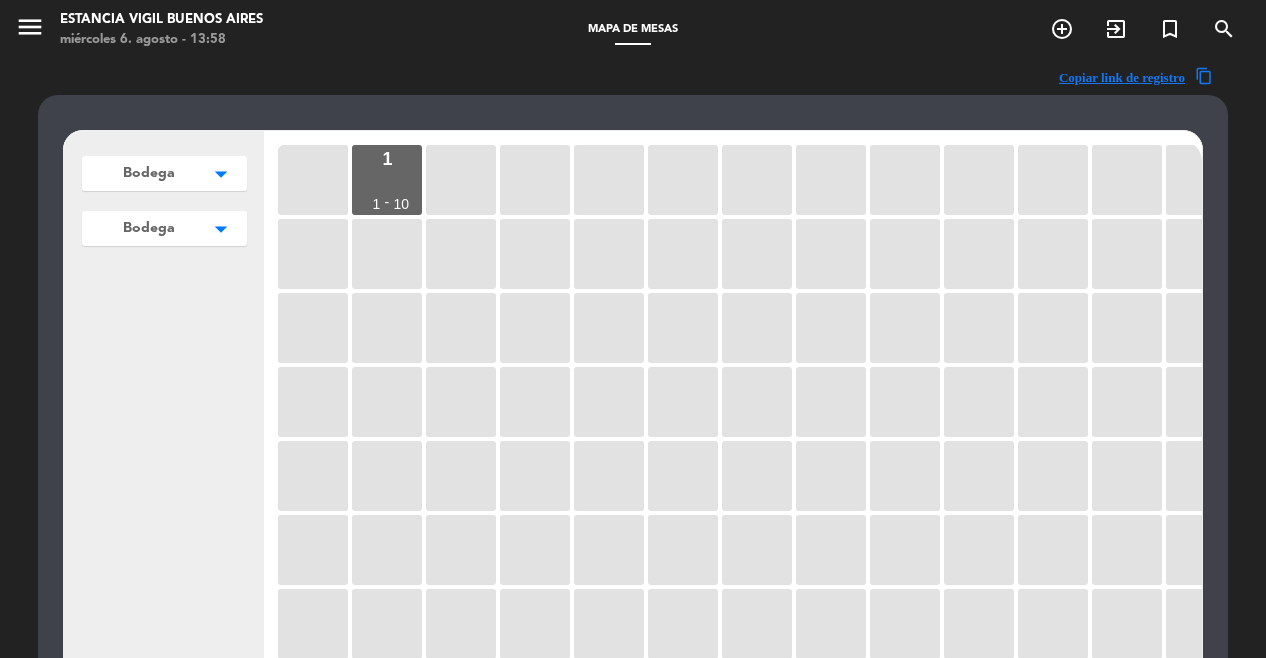 click on "Bodega arrow_drop_down" at bounding box center [164, 173] 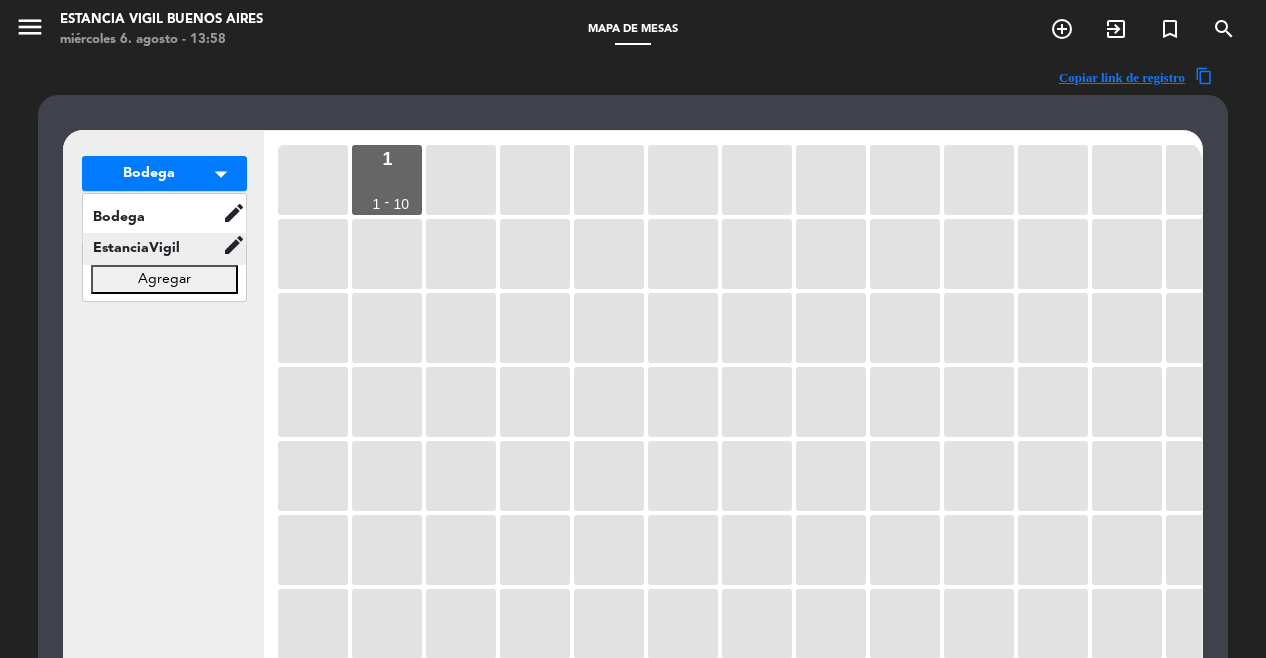 click on "EstanciaVigil" 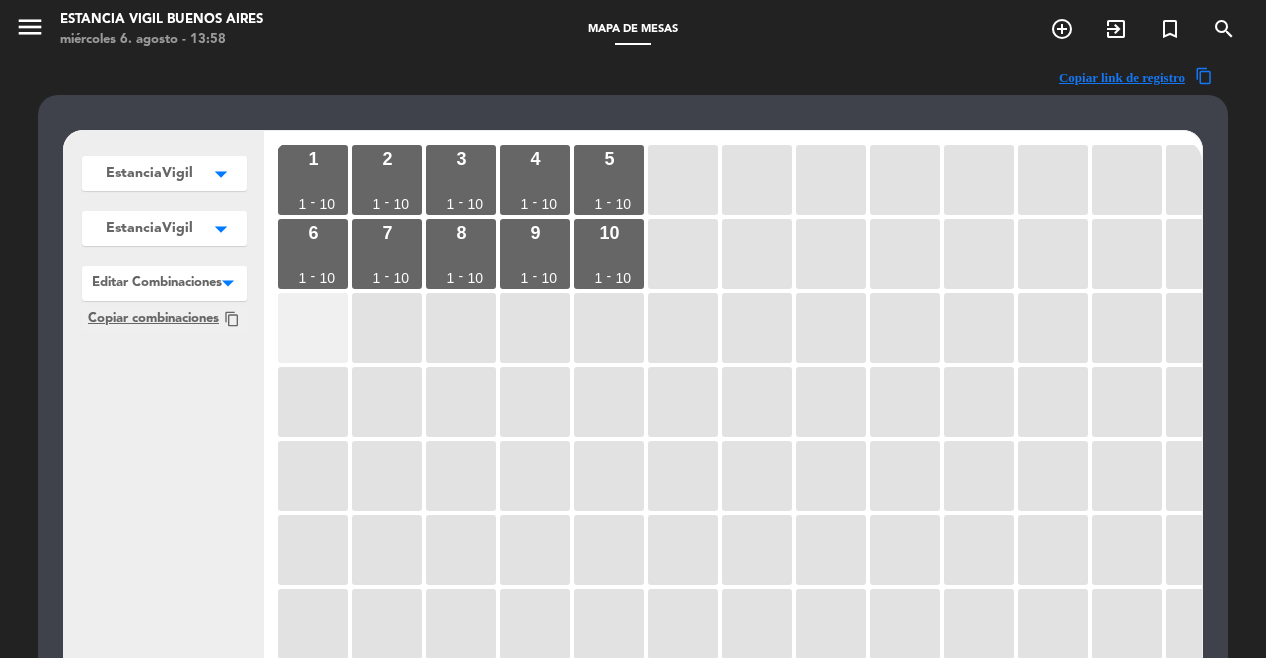 click at bounding box center [313, 328] 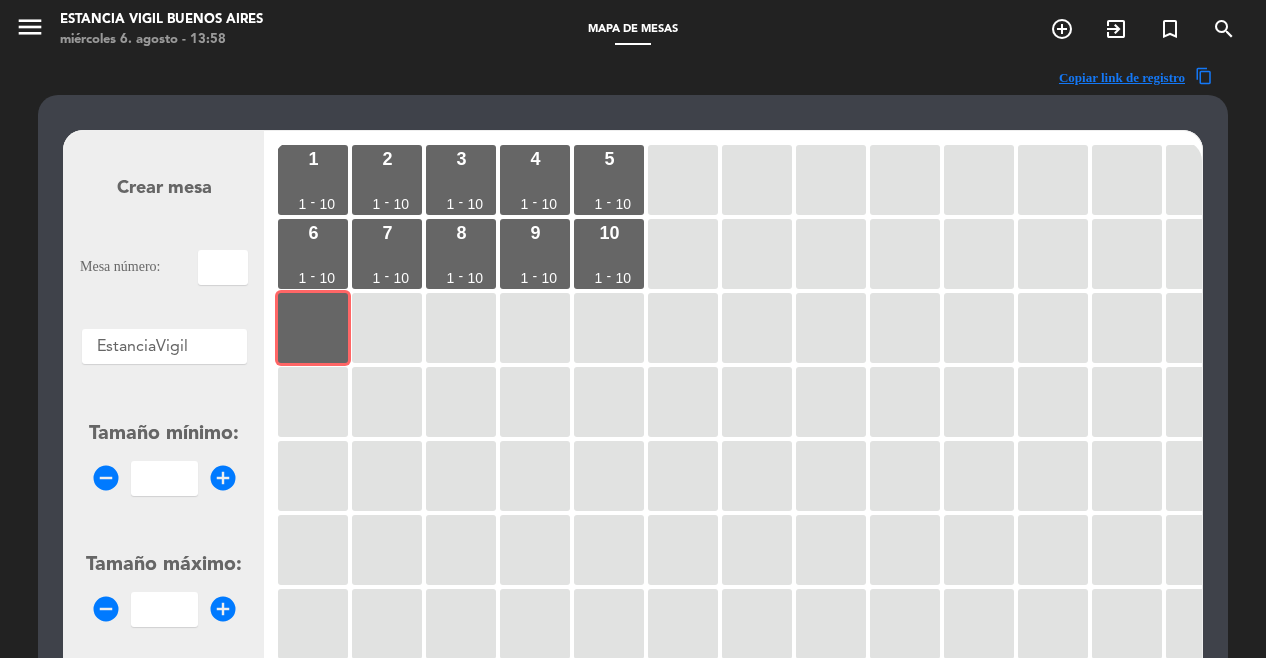 click at bounding box center (223, 267) 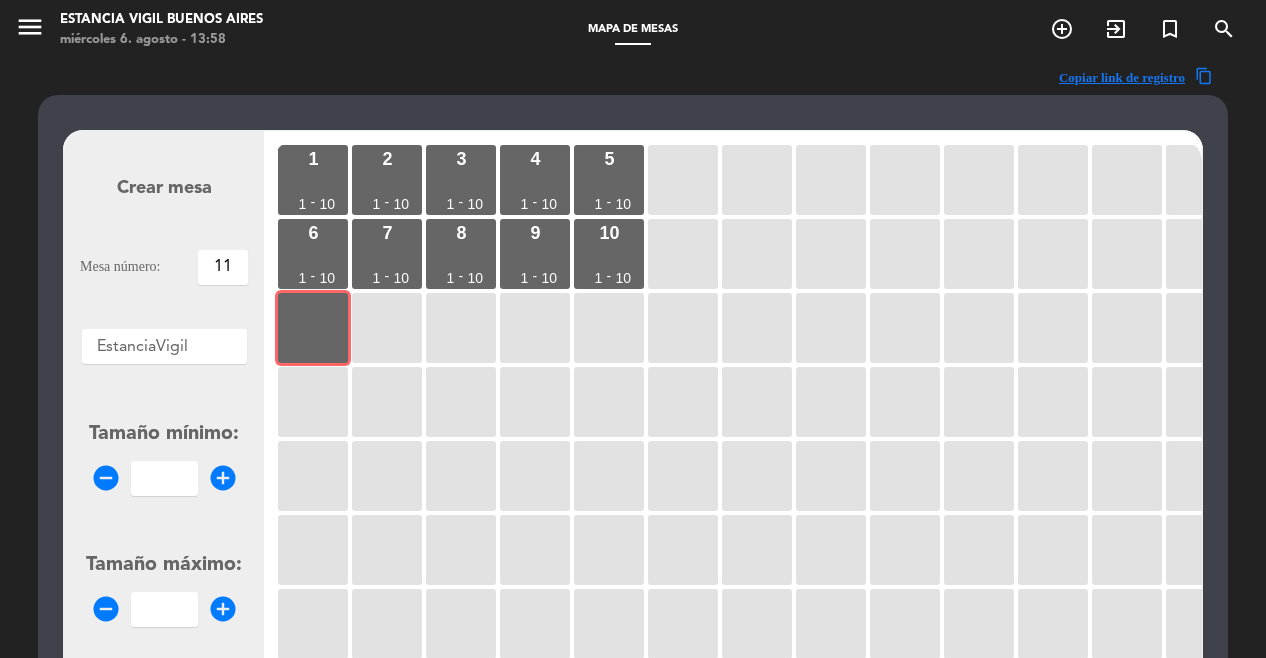 type on "11" 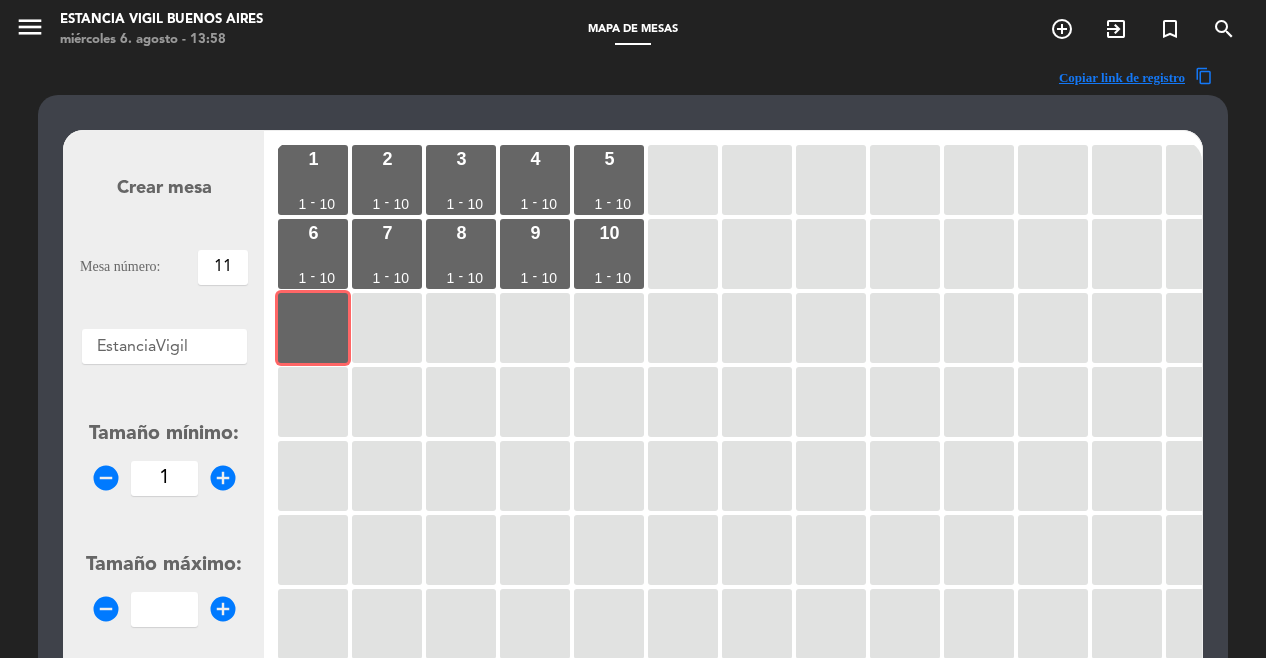 click on "1" at bounding box center (164, 478) 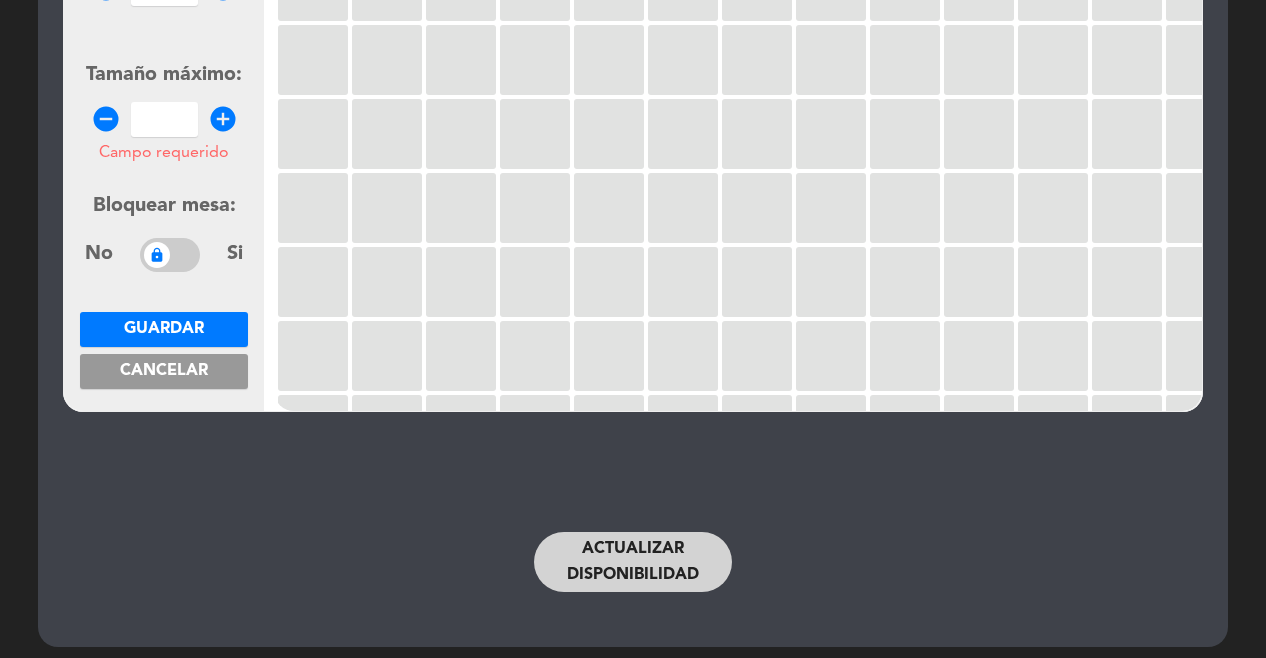 scroll, scrollTop: 401, scrollLeft: 0, axis: vertical 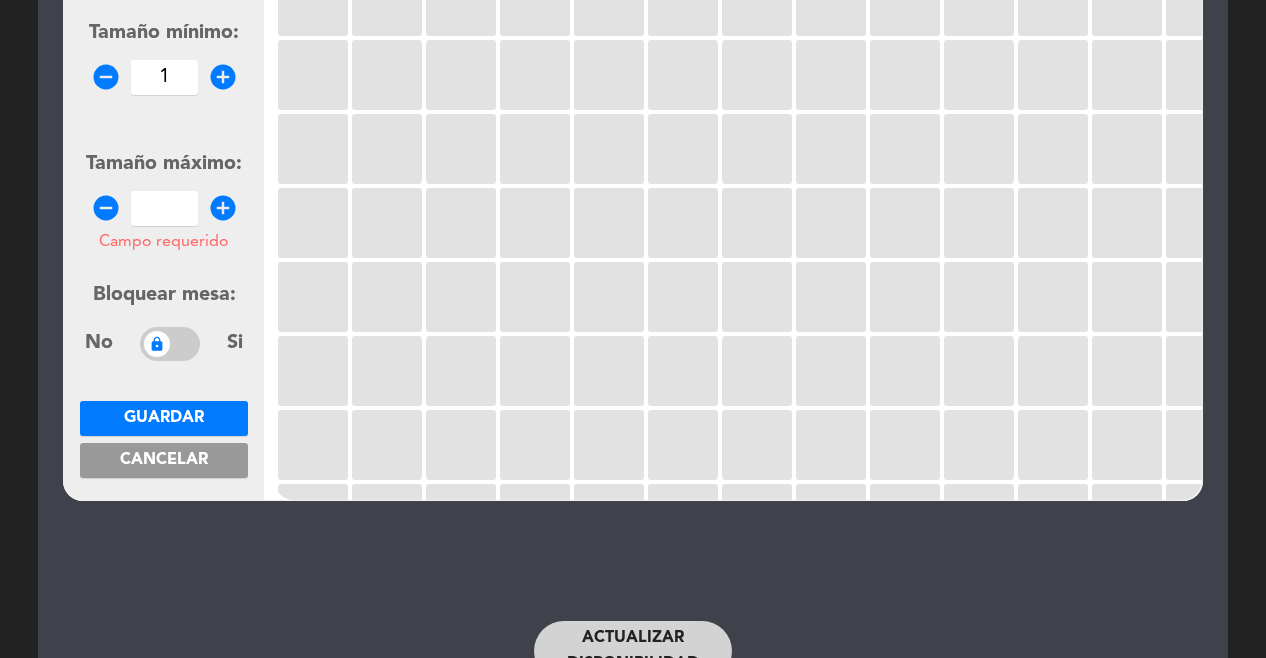 click on "Campo requerido" at bounding box center (164, 208) 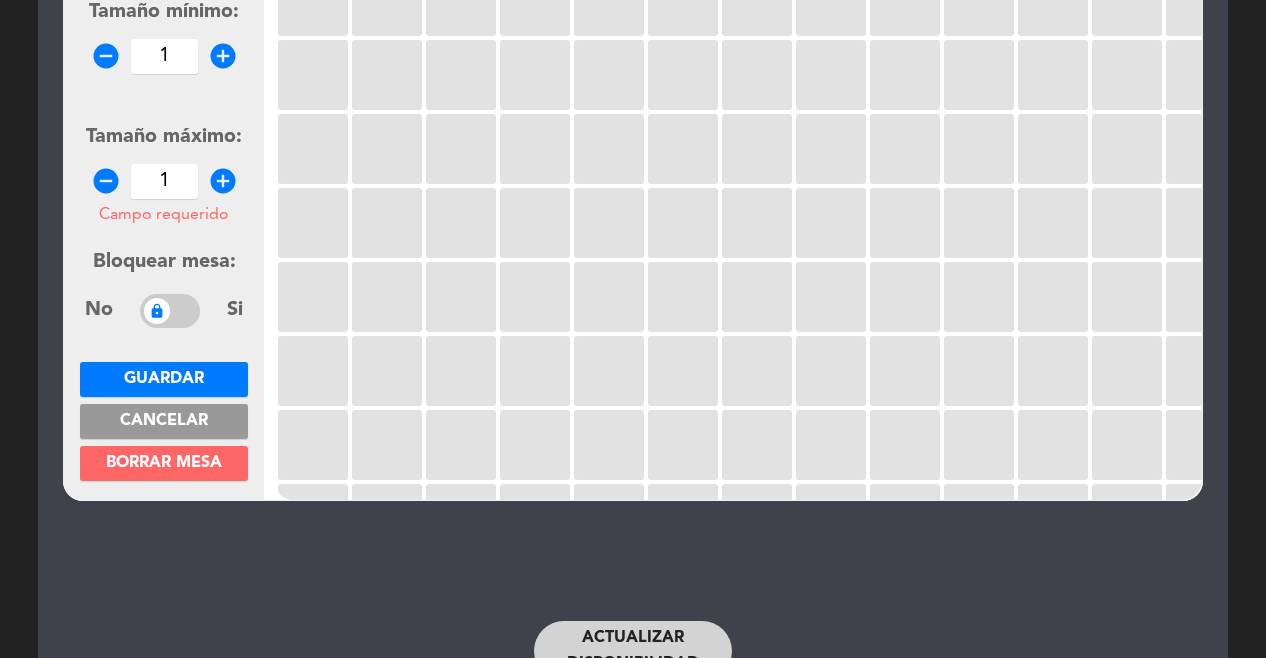 scroll, scrollTop: 380, scrollLeft: 0, axis: vertical 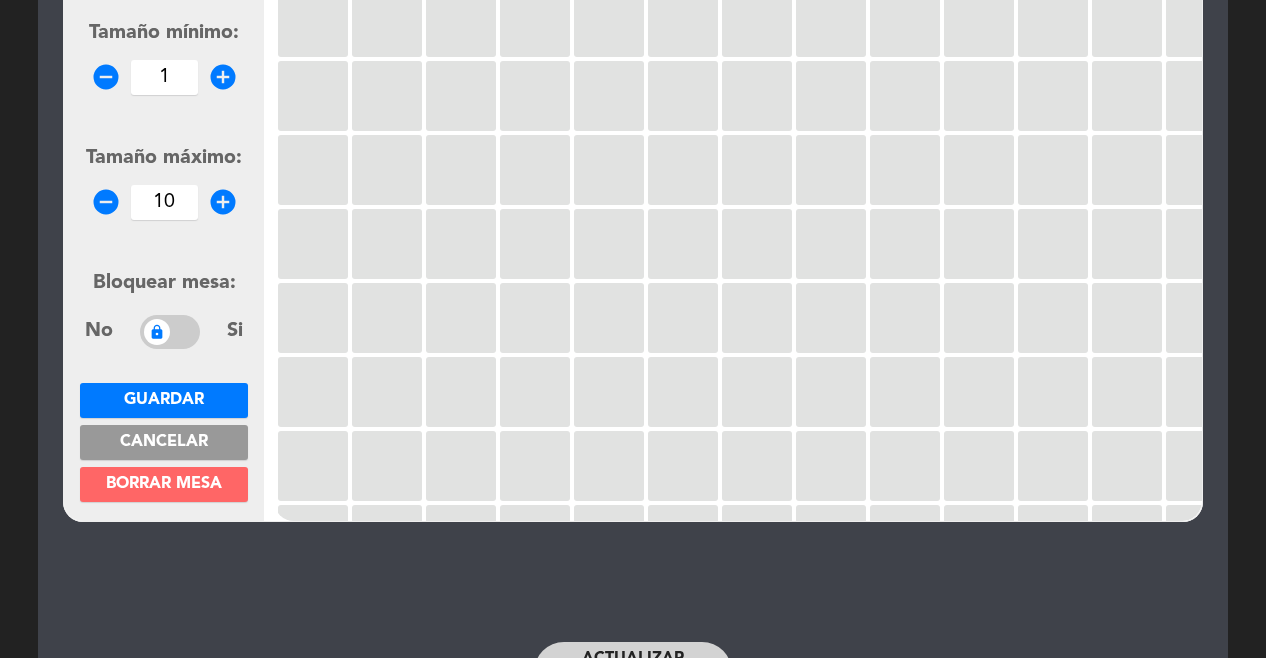 type on "10" 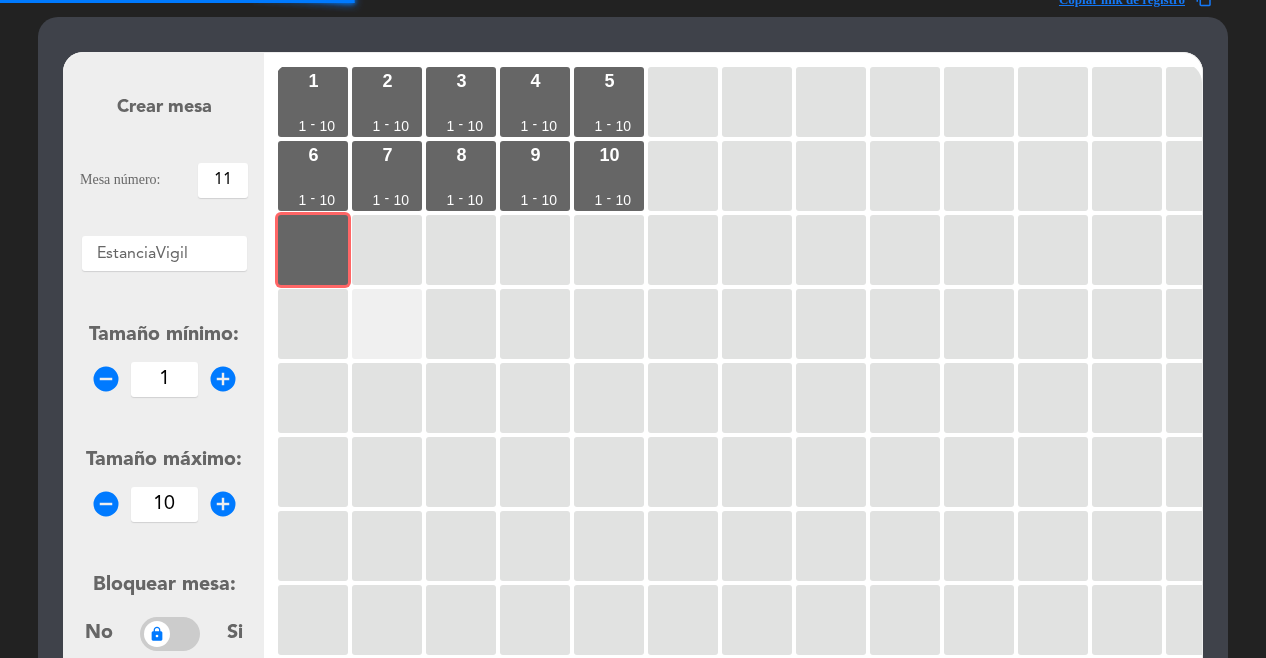 scroll, scrollTop: 57, scrollLeft: 0, axis: vertical 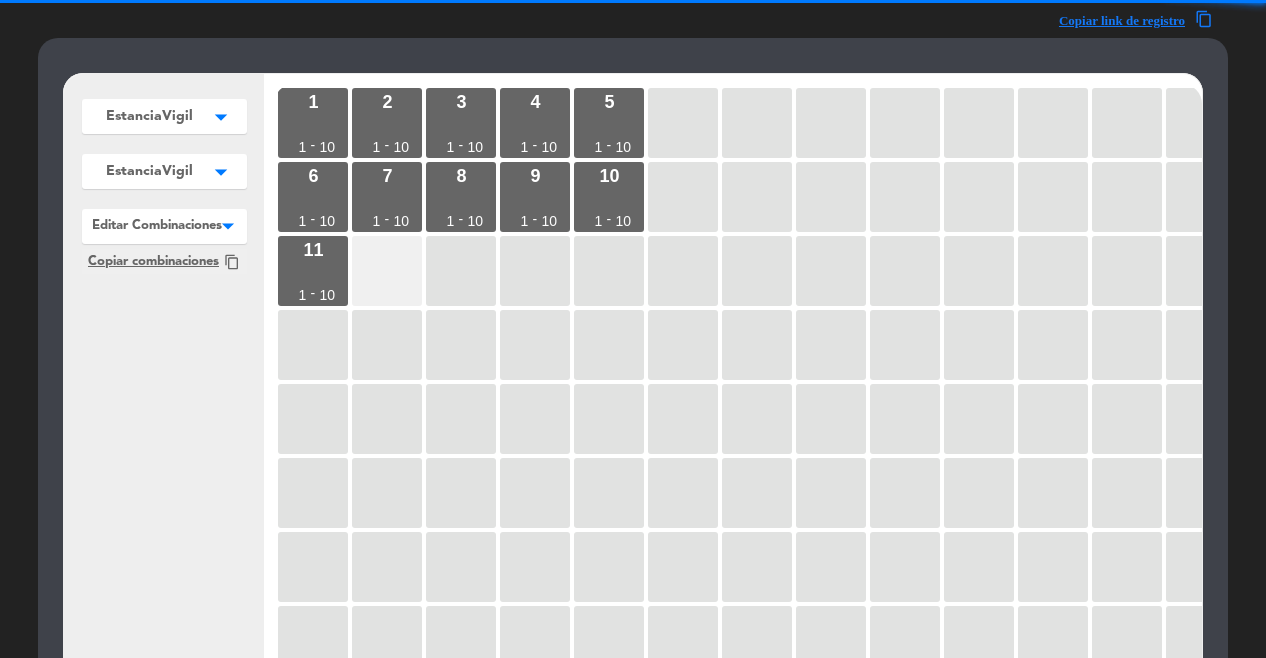 click at bounding box center (387, 271) 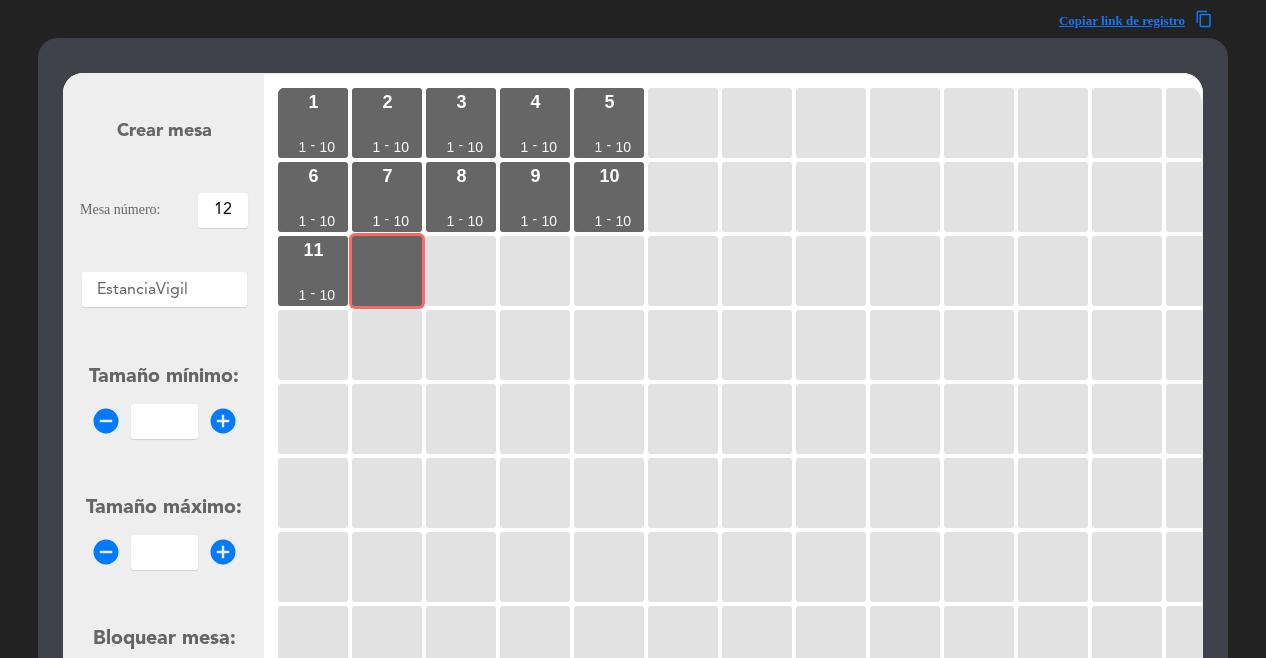 click on "12" at bounding box center [223, 210] 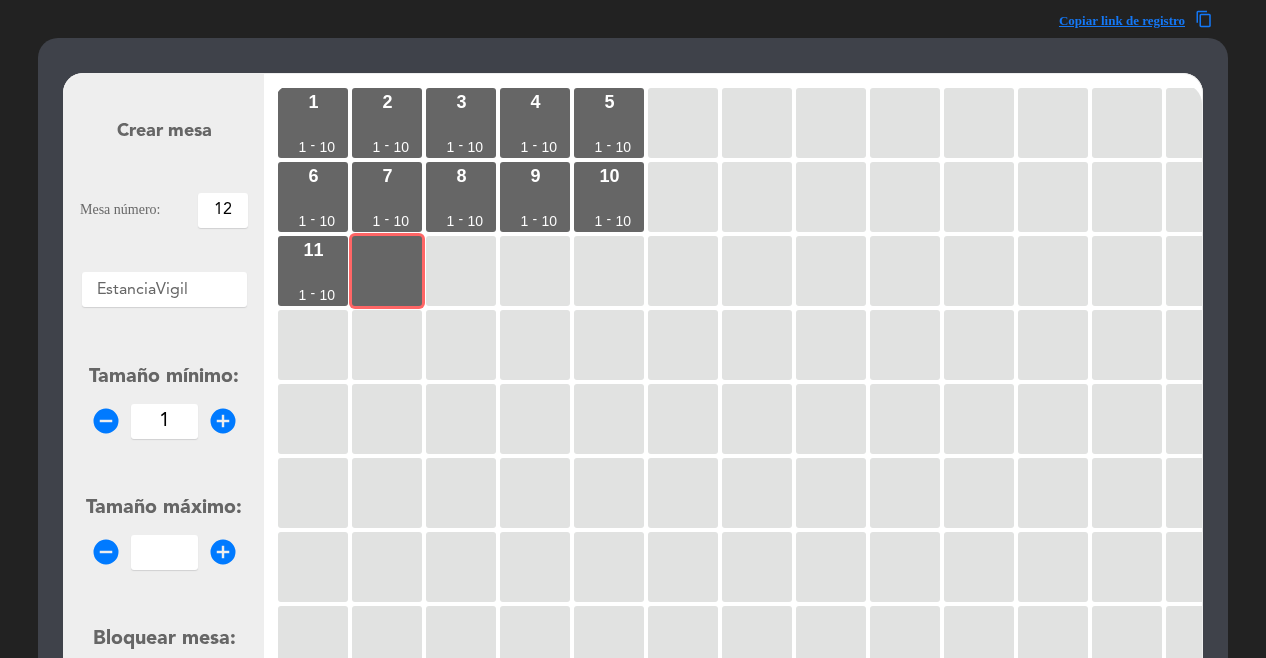 type on "1" 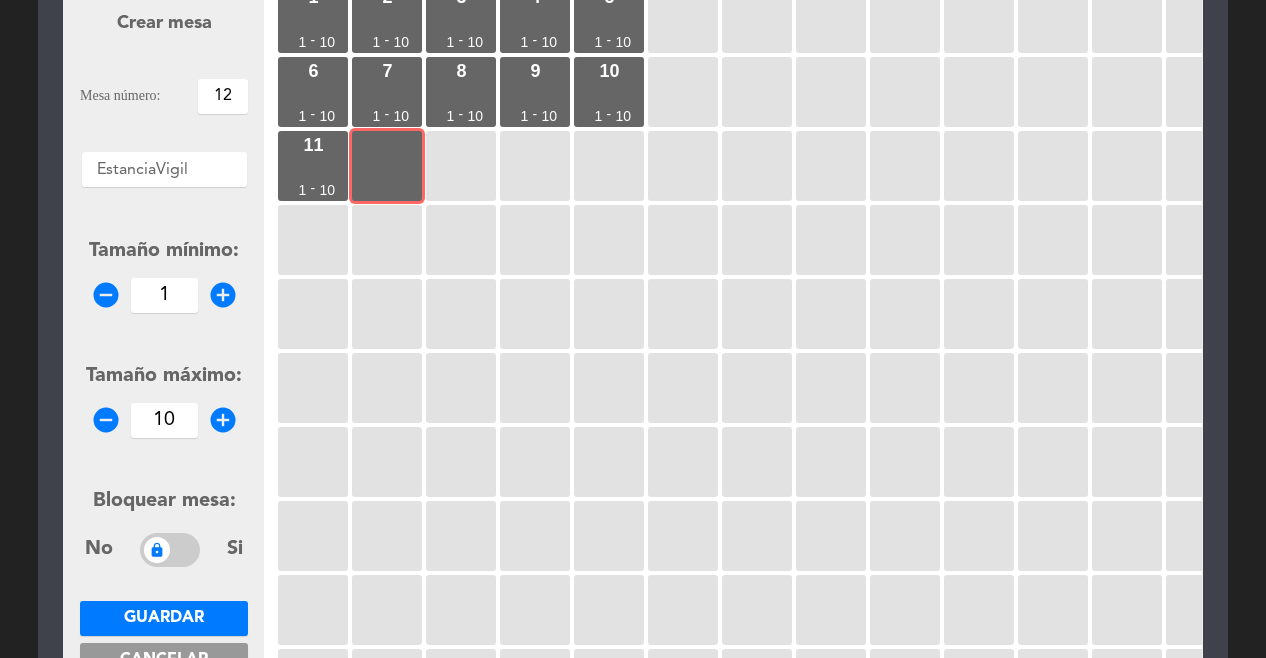 type on "10" 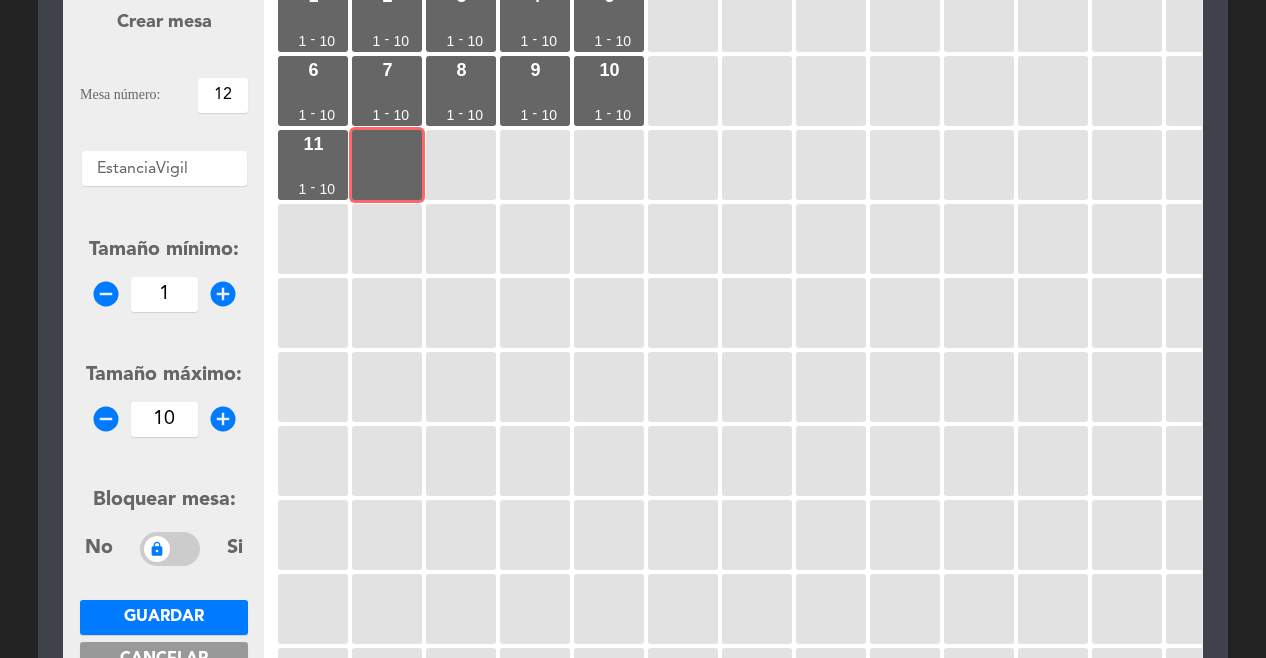click on "Guardar" at bounding box center [164, 617] 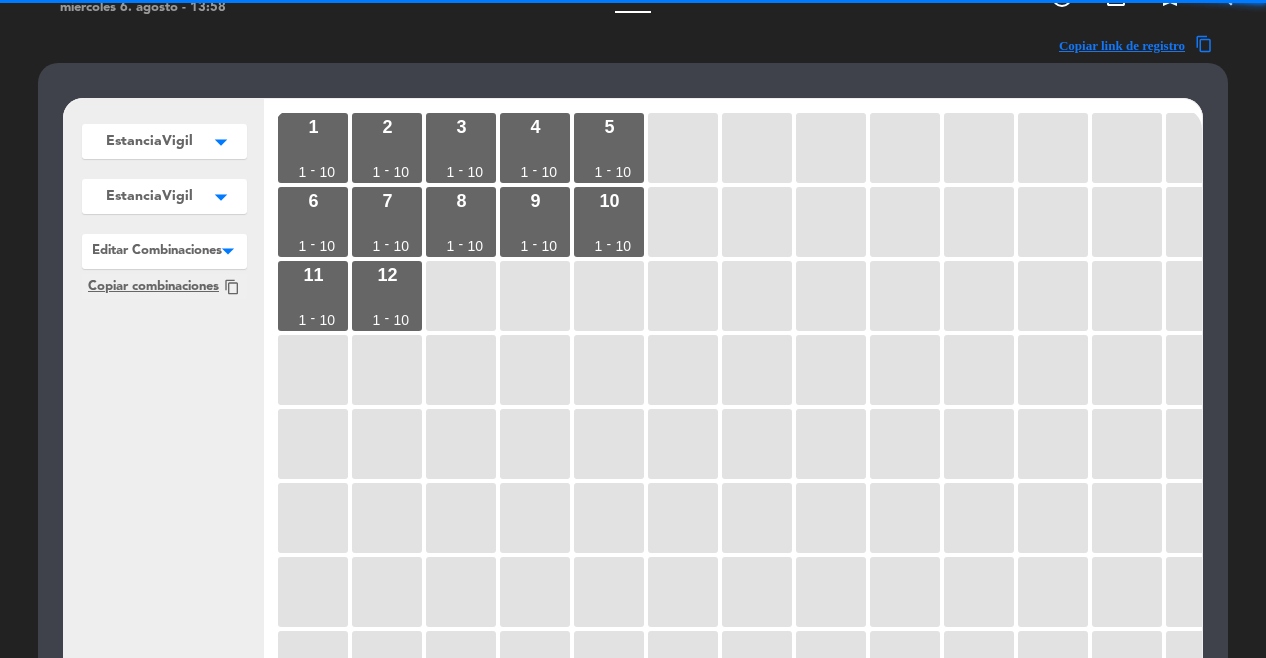 scroll, scrollTop: 0, scrollLeft: 0, axis: both 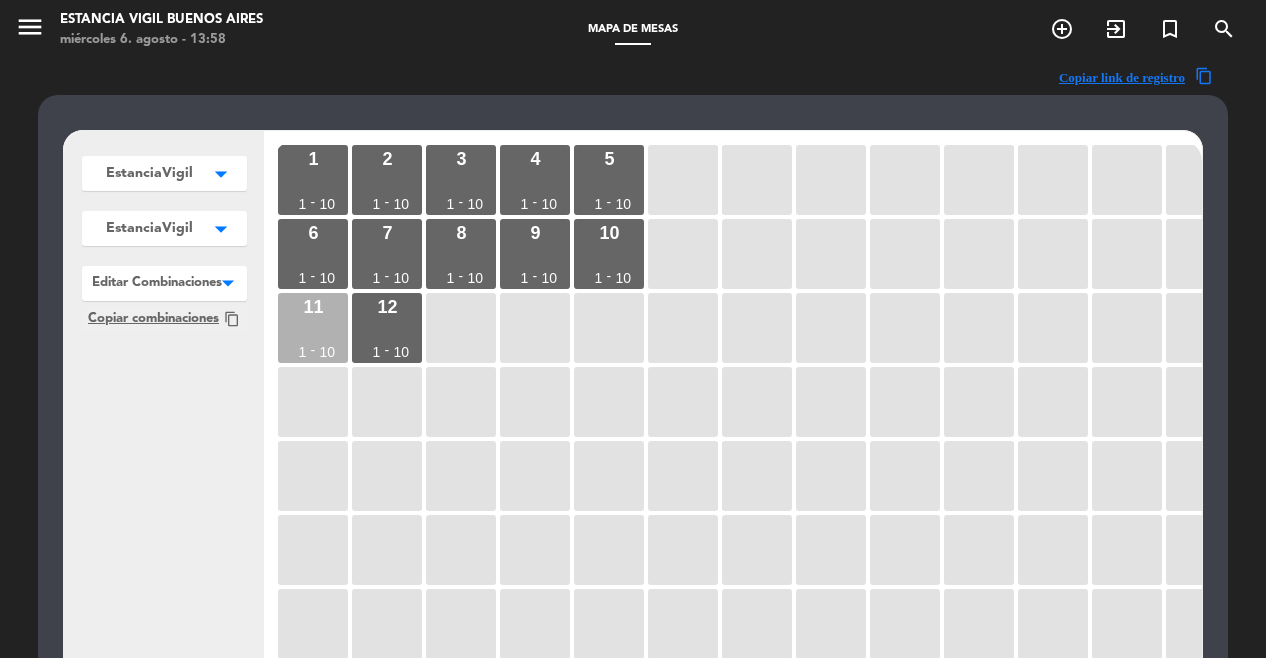 drag, startPoint x: 444, startPoint y: 340, endPoint x: 292, endPoint y: 293, distance: 159.1006 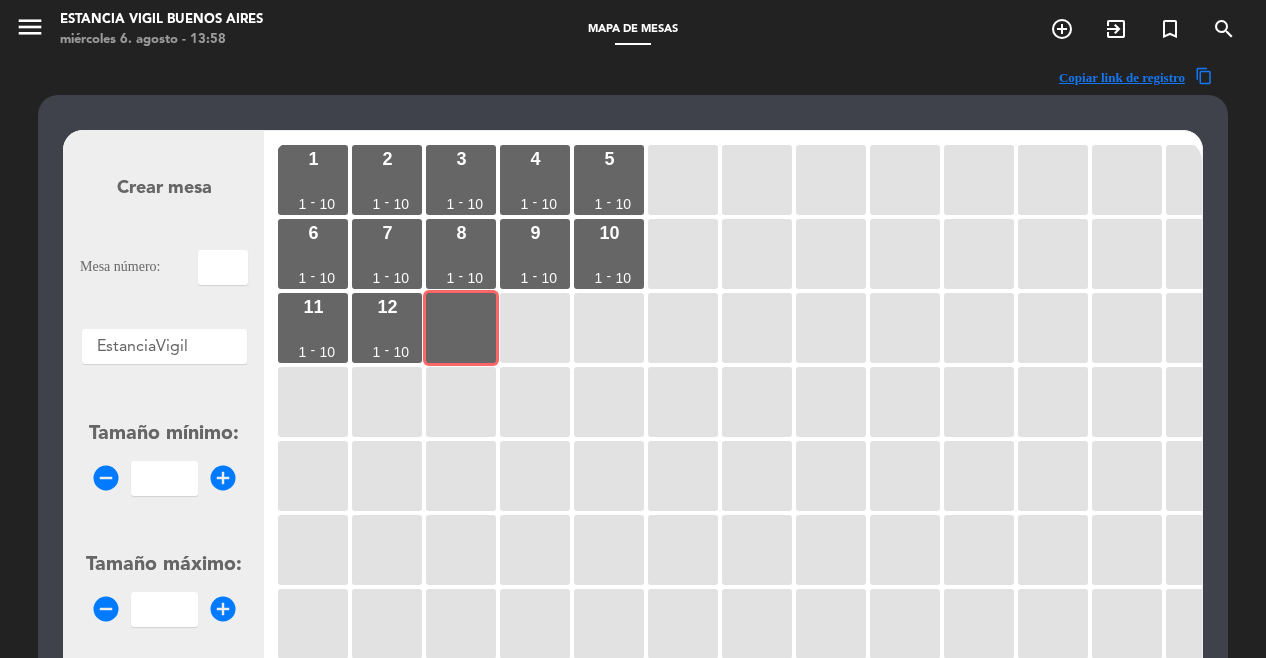 click at bounding box center (223, 267) 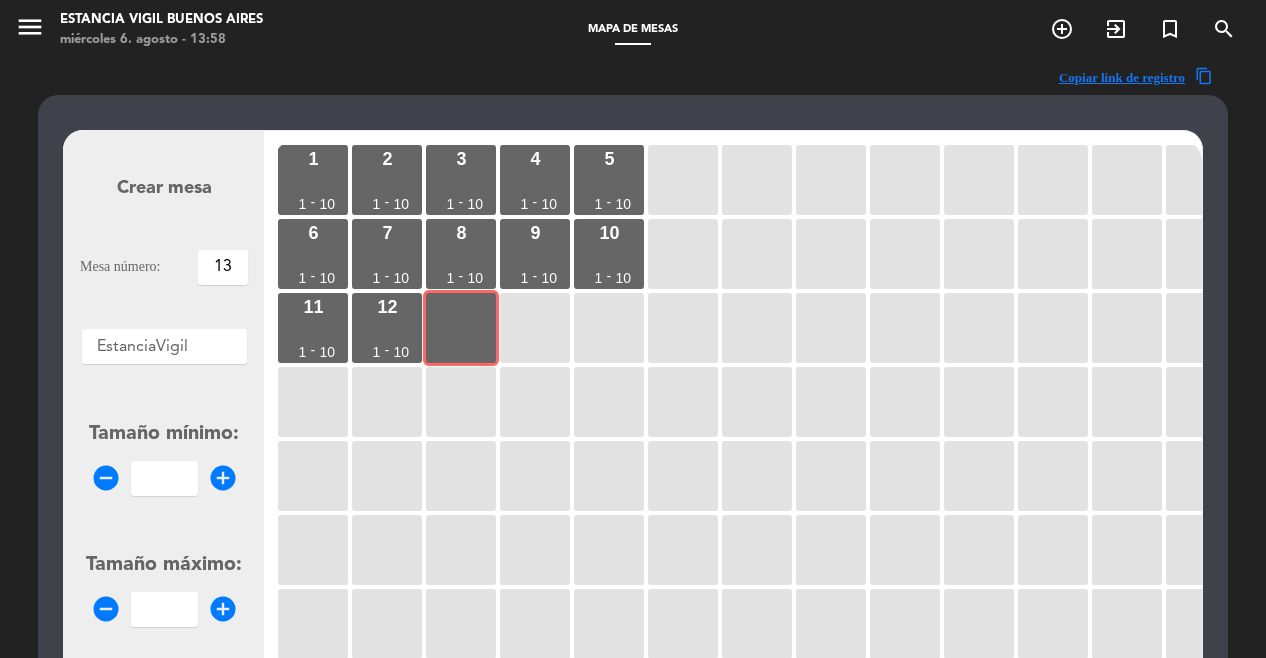 type on "13" 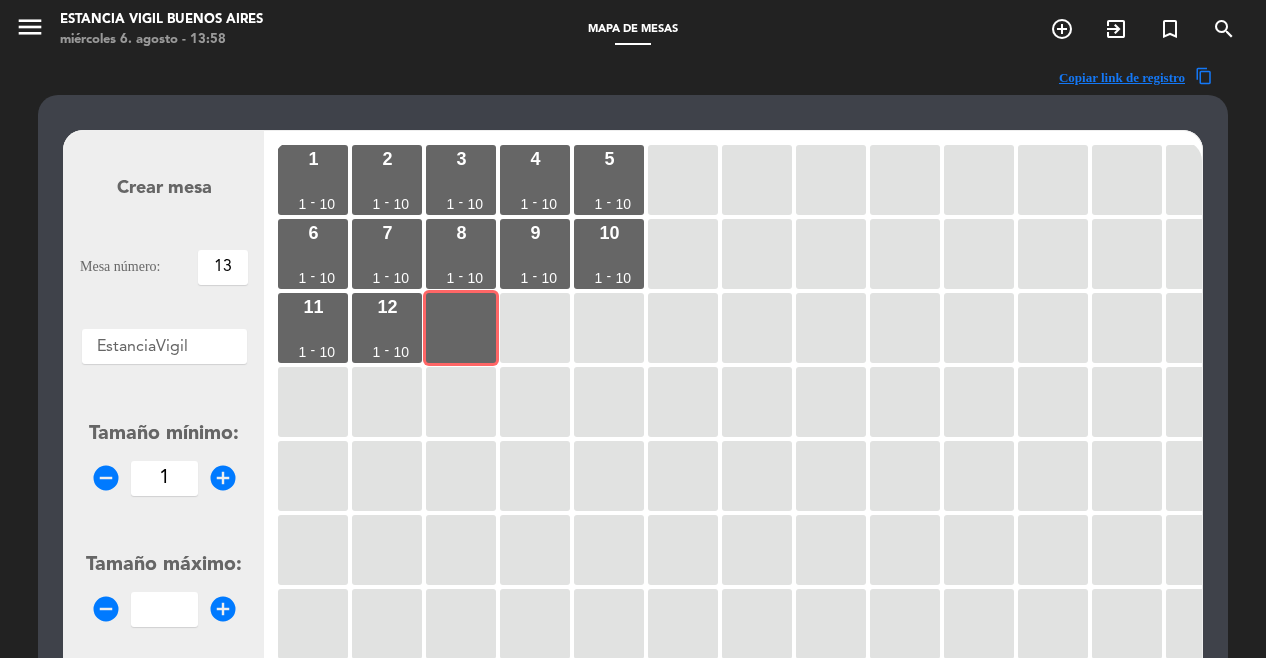 type on "1" 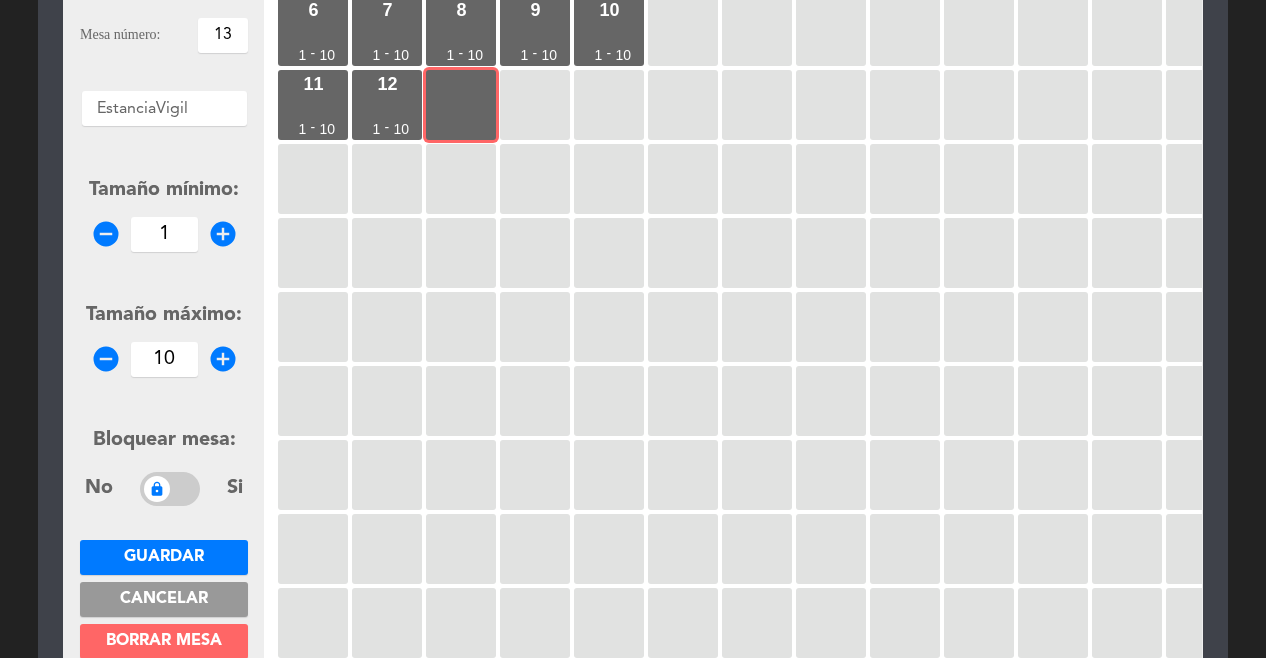 scroll, scrollTop: 327, scrollLeft: 0, axis: vertical 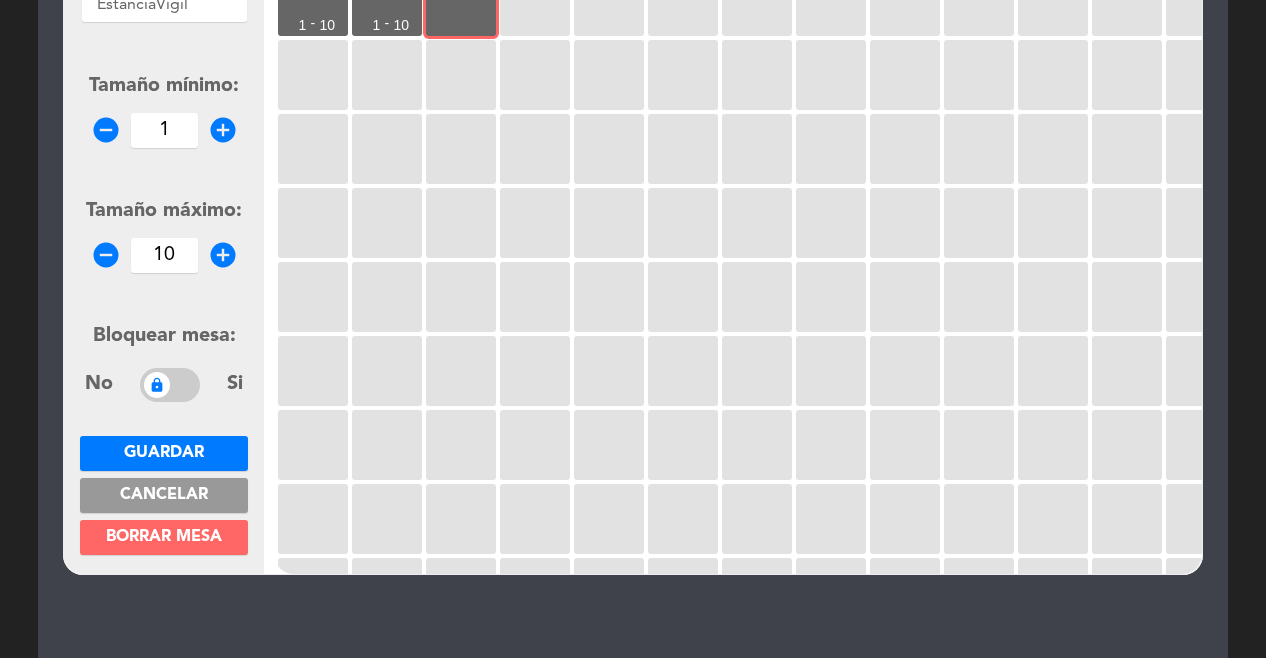 type on "10" 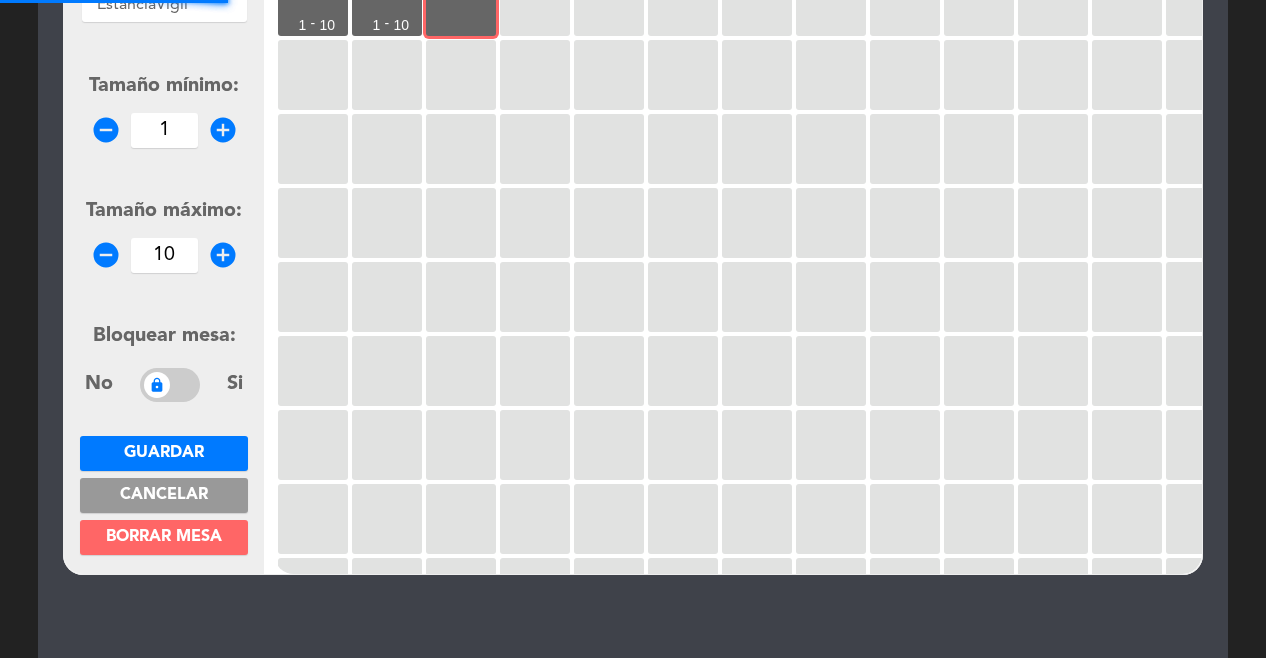 scroll, scrollTop: 0, scrollLeft: 0, axis: both 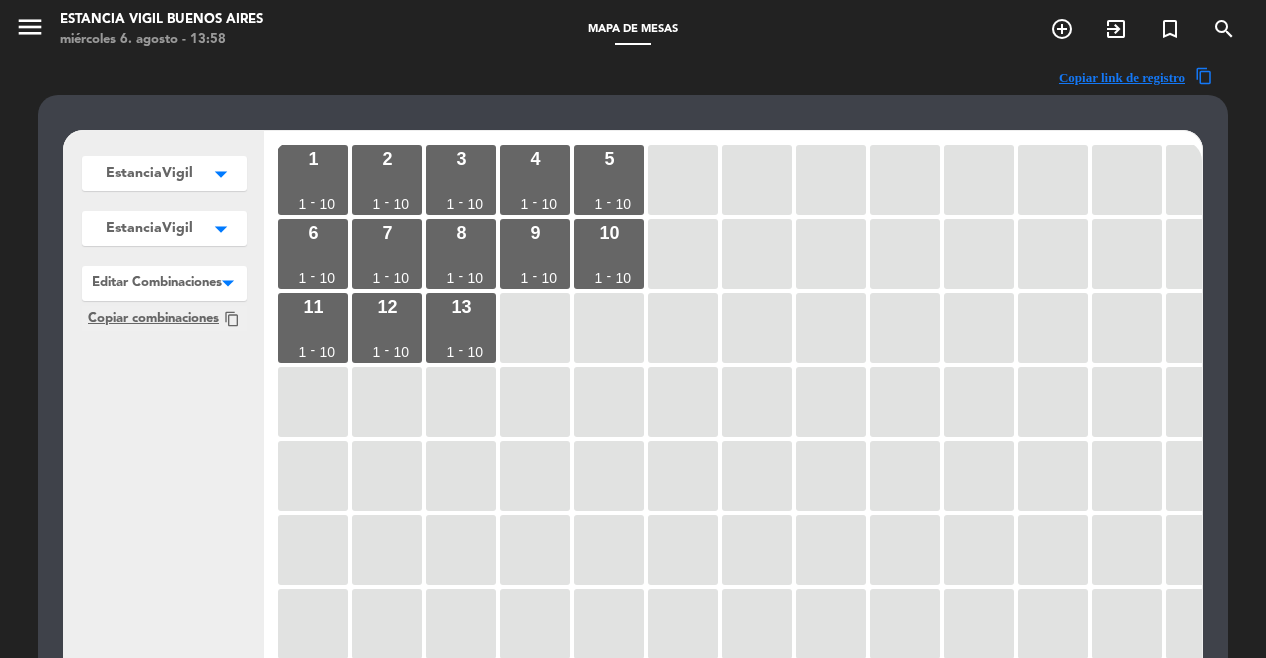 click on "menu" at bounding box center [37, 30] 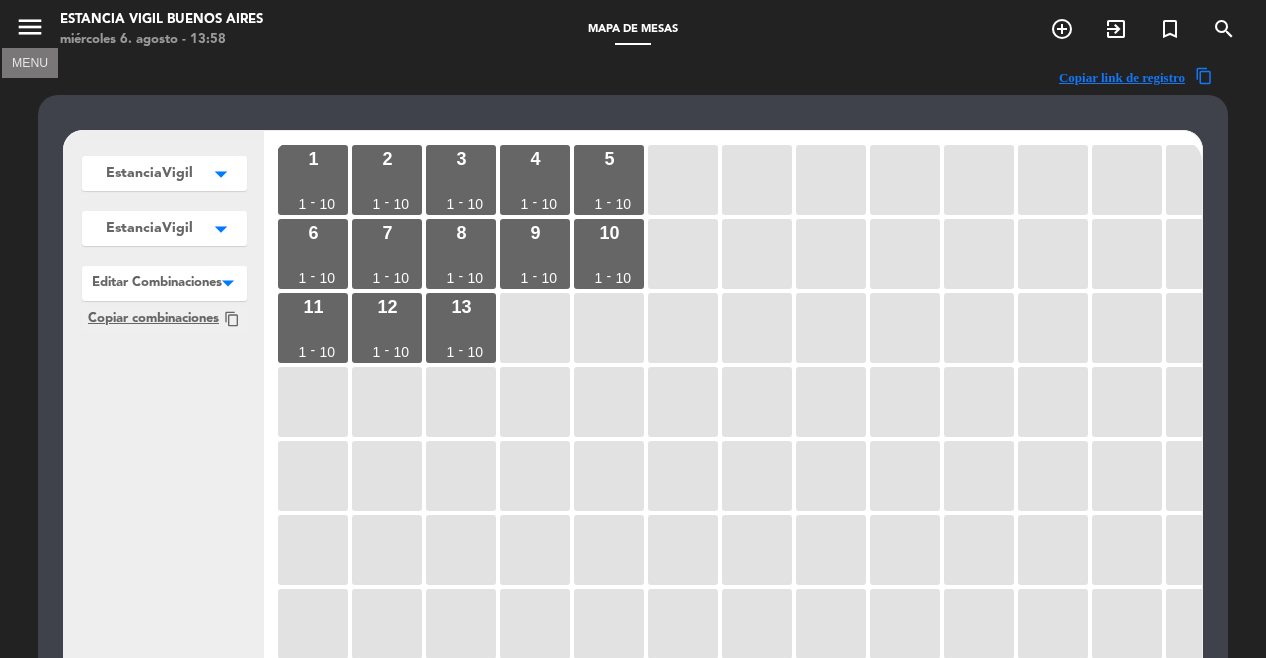 click on "menu" at bounding box center (30, 27) 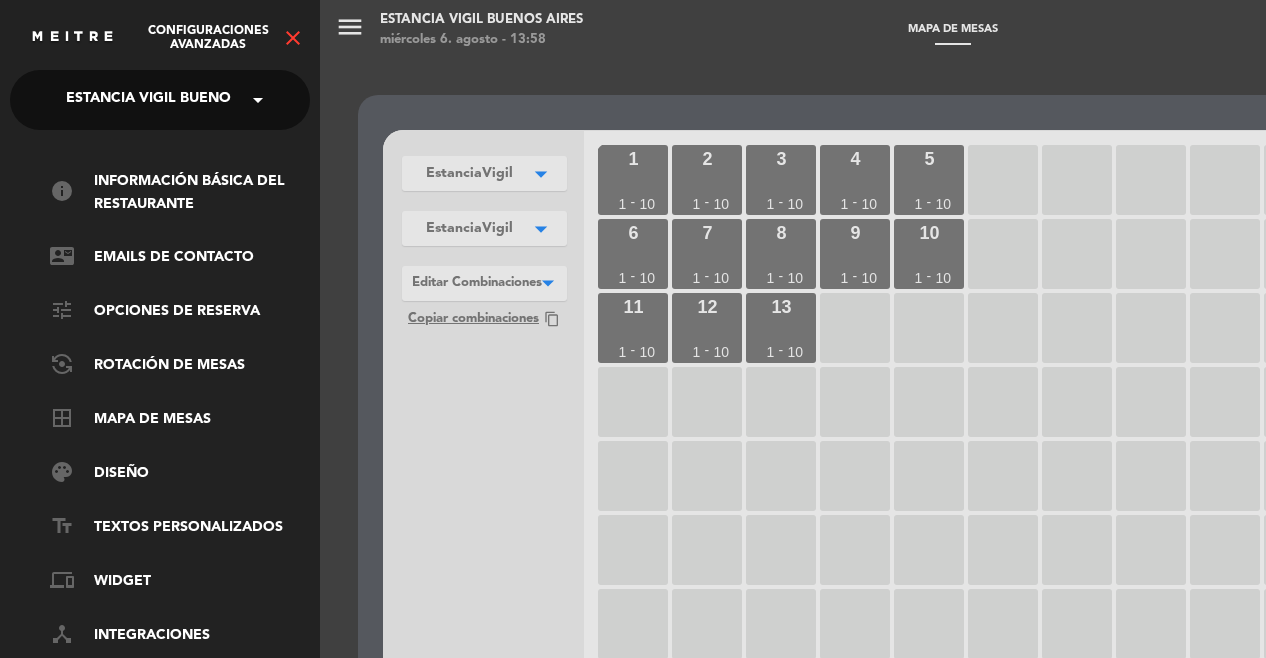click on "close" 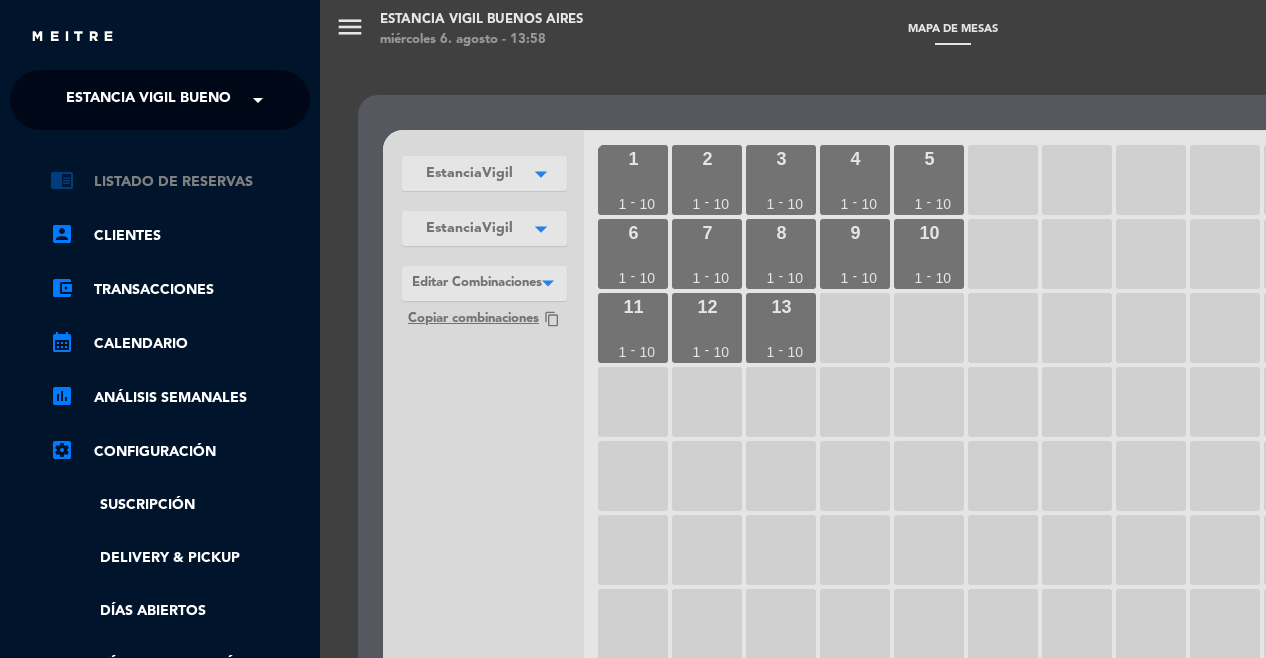 click on "chrome_reader_mode   Listado de Reservas" 